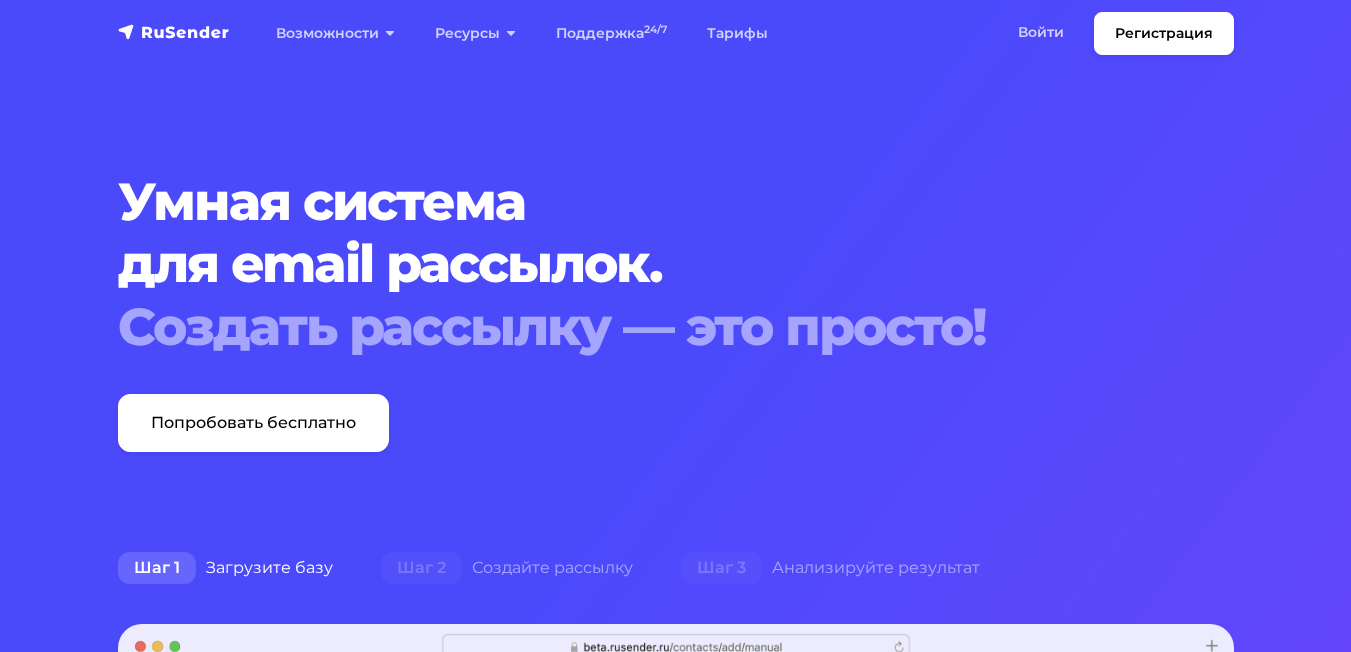 scroll, scrollTop: 0, scrollLeft: 0, axis: both 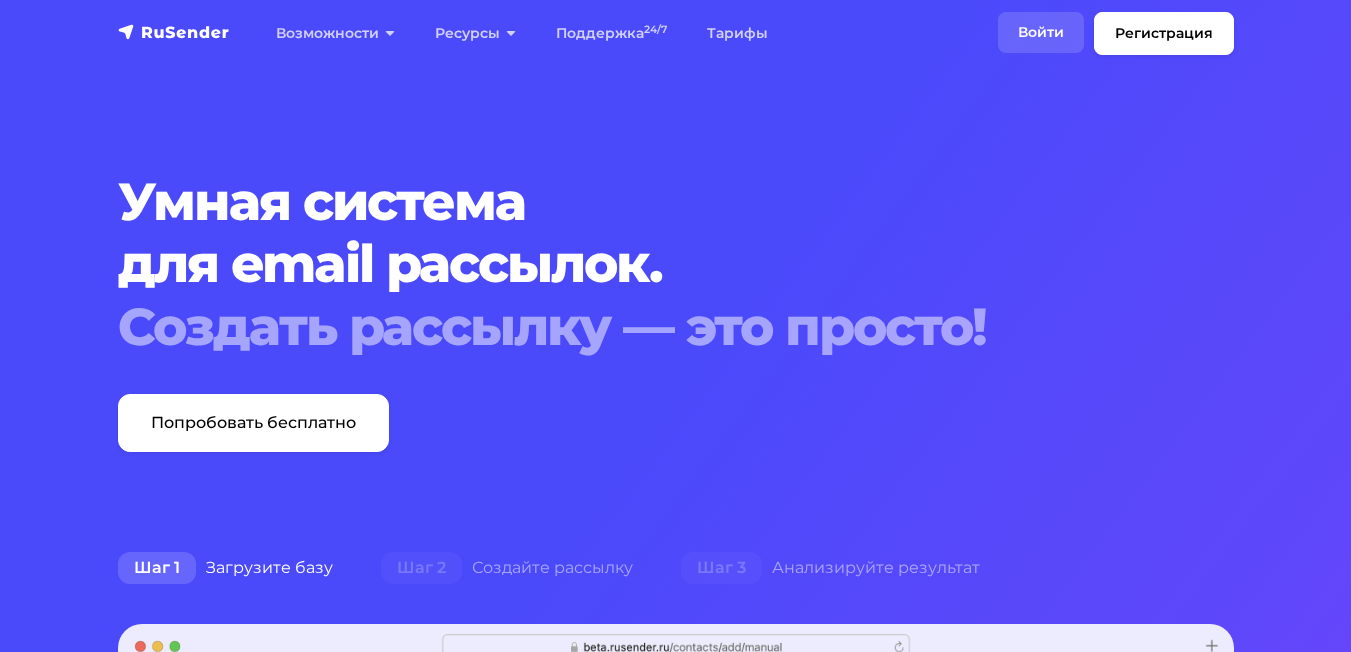 click on "Войти" at bounding box center [1041, 32] 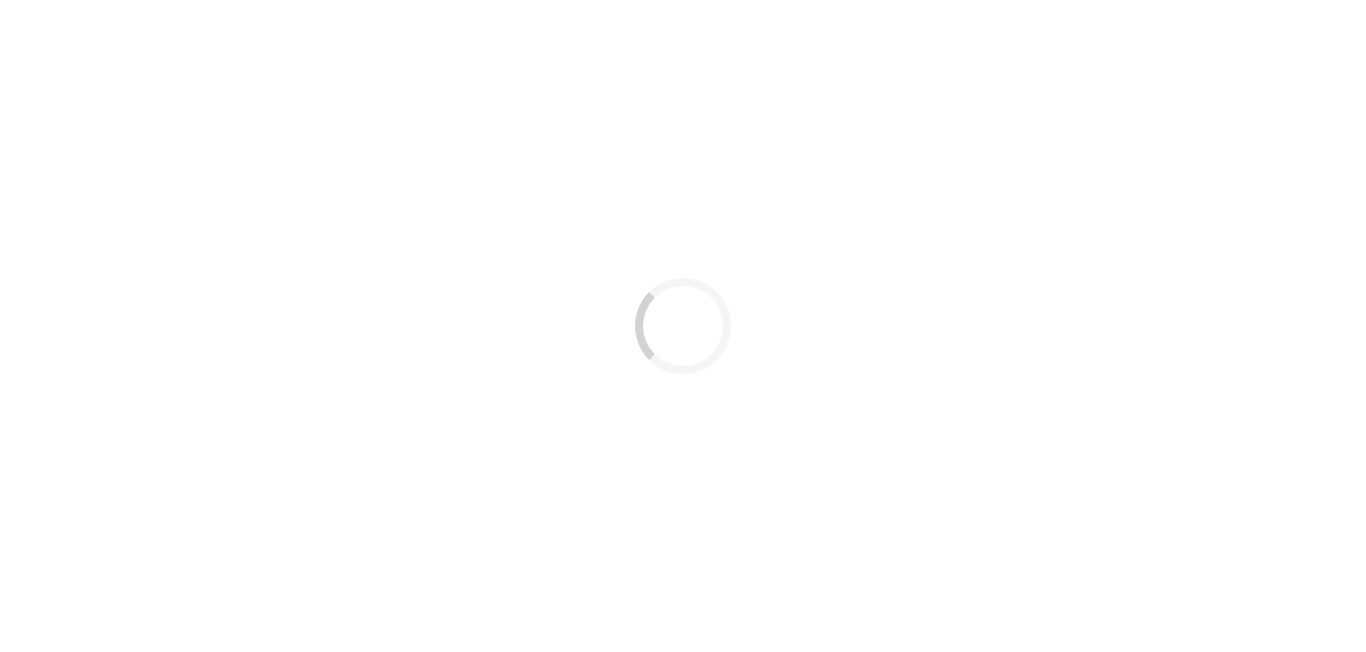 scroll, scrollTop: 0, scrollLeft: 0, axis: both 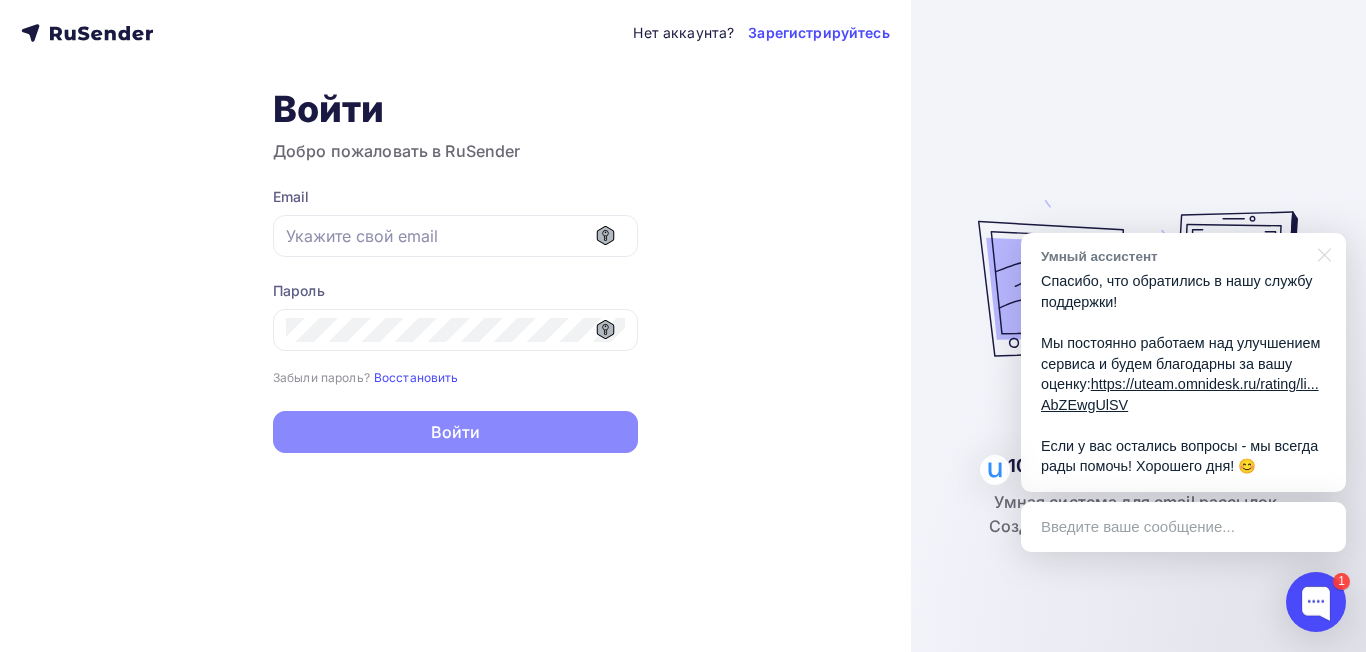 type on "[EMAIL]" 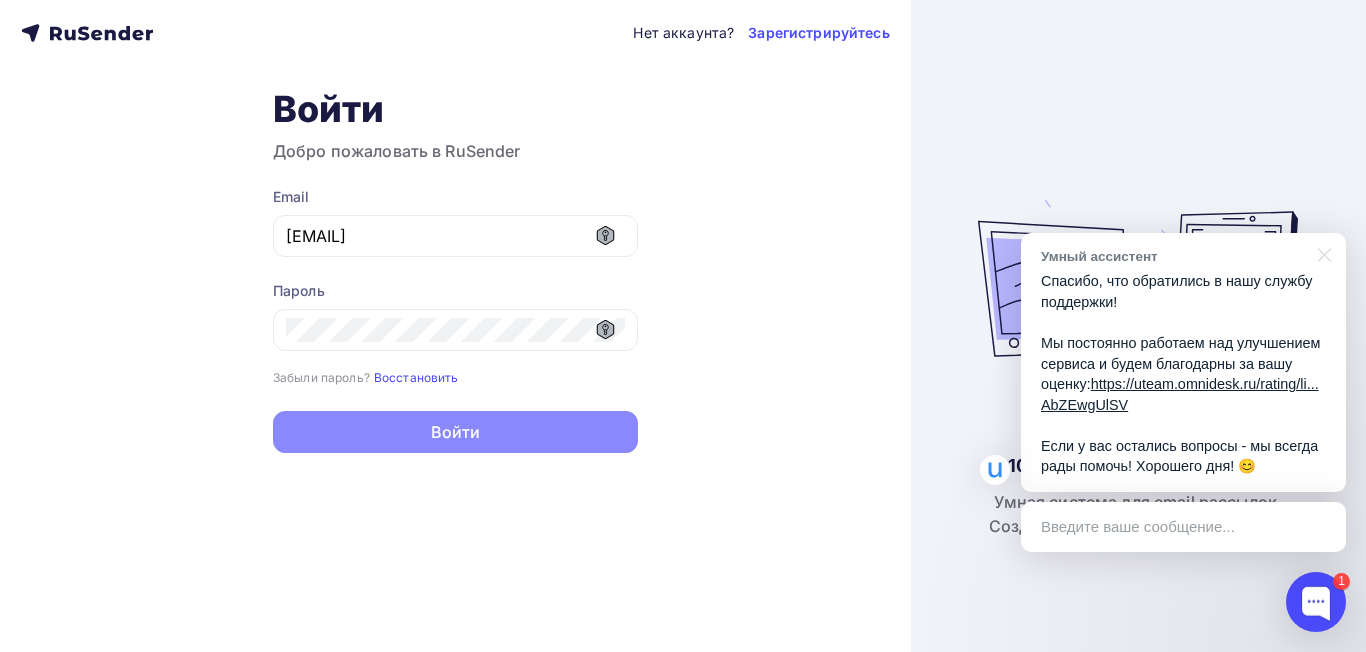 click on "100% Российская компания
Умная система для email рассылок. Создать рассылку это очень просто!" at bounding box center [1138, 326] 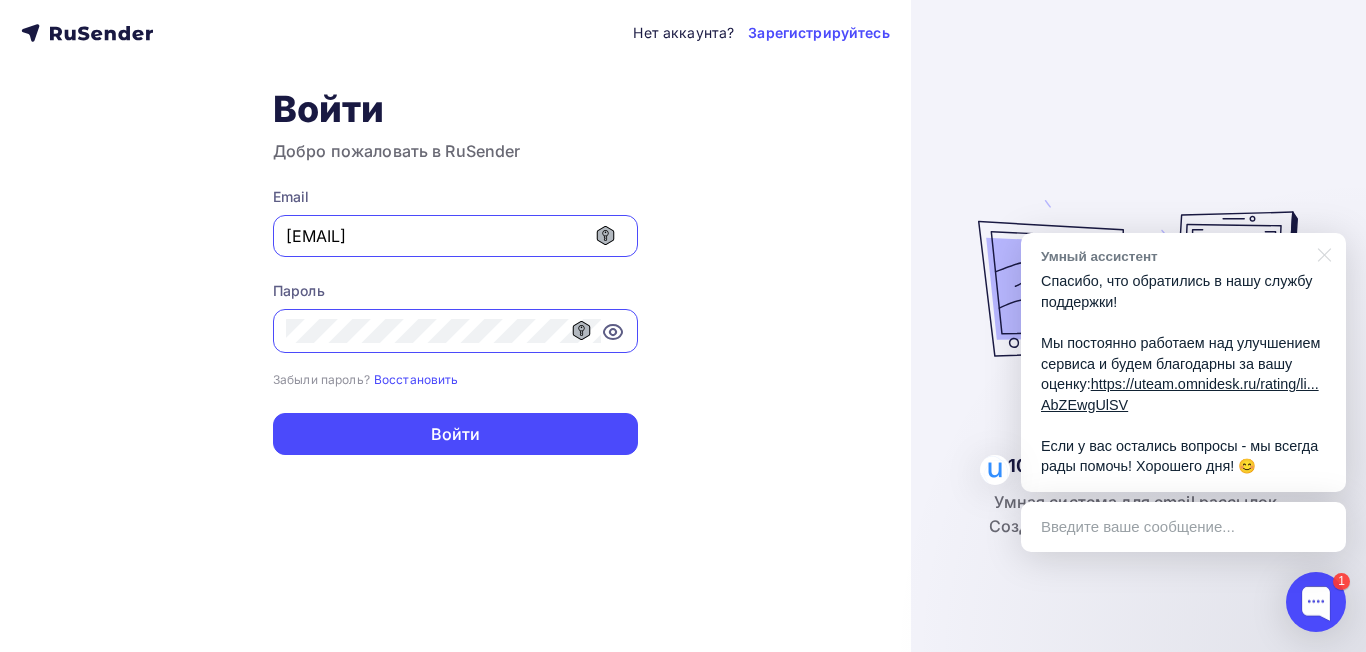 drag, startPoint x: 771, startPoint y: 598, endPoint x: 751, endPoint y: 599, distance: 20.024984 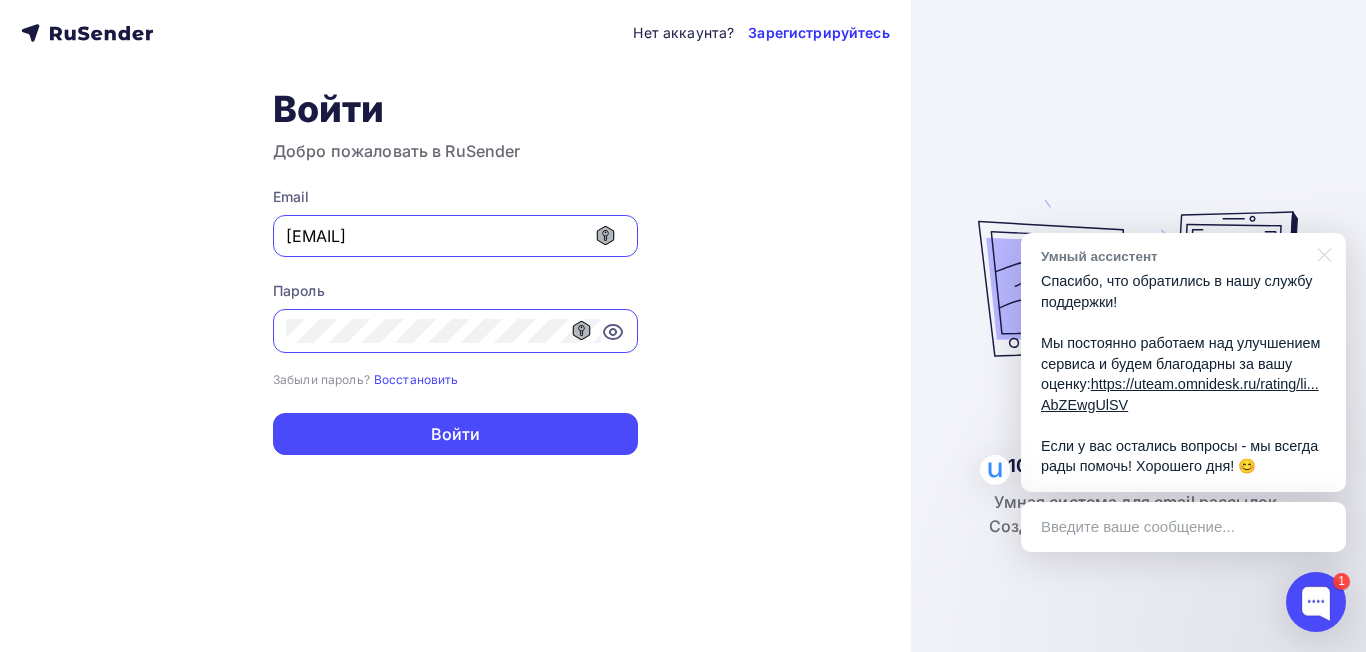 click on "Зарегистрируйтесь" at bounding box center (818, 33) 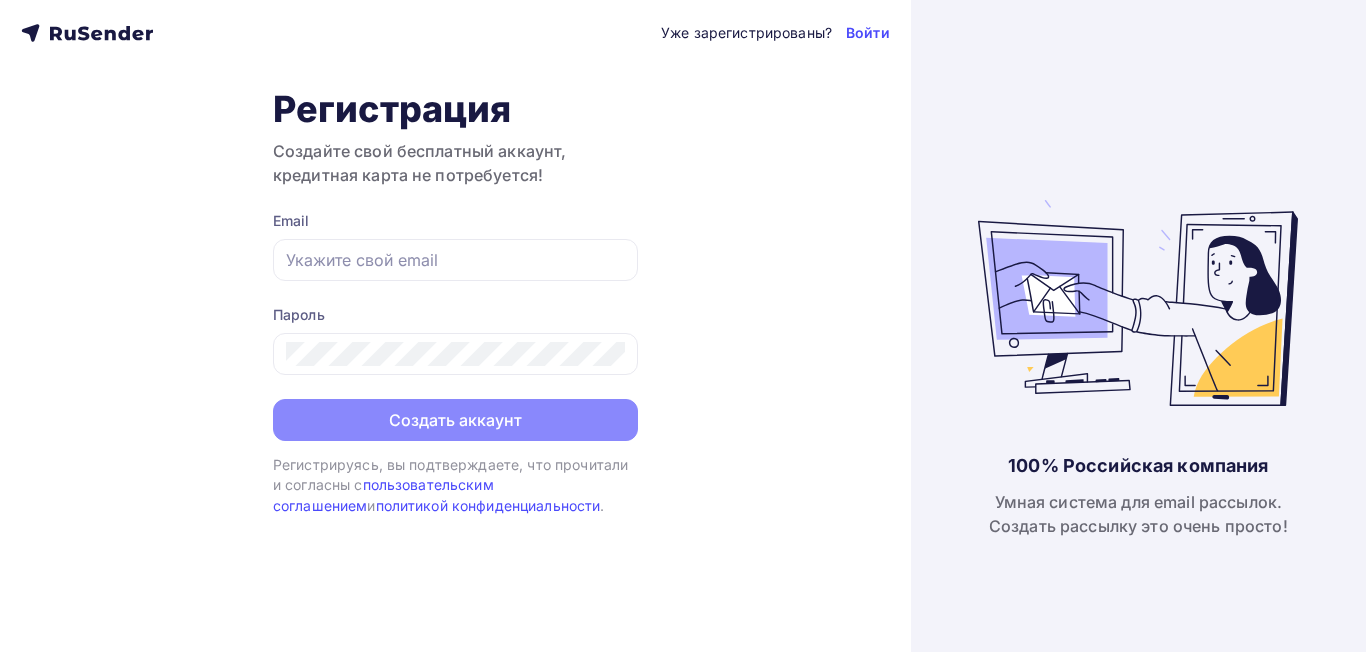 scroll, scrollTop: 0, scrollLeft: 0, axis: both 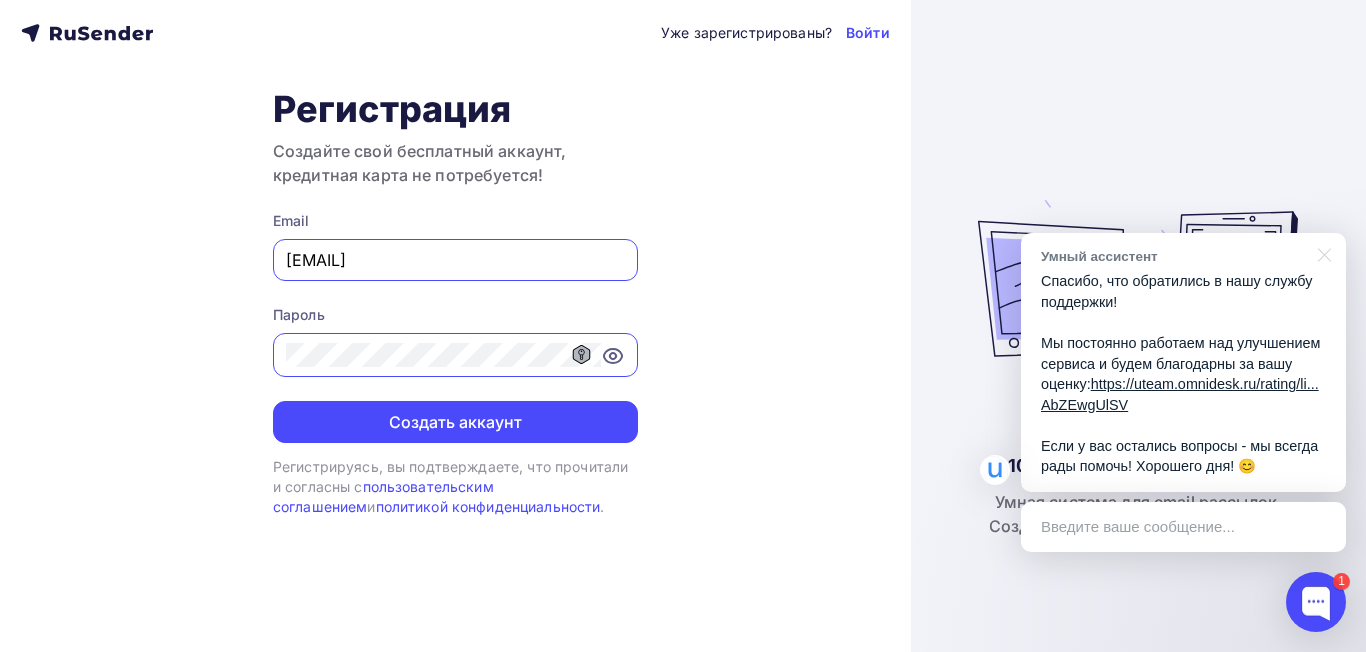 drag, startPoint x: 441, startPoint y: 259, endPoint x: 252, endPoint y: 261, distance: 189.01057 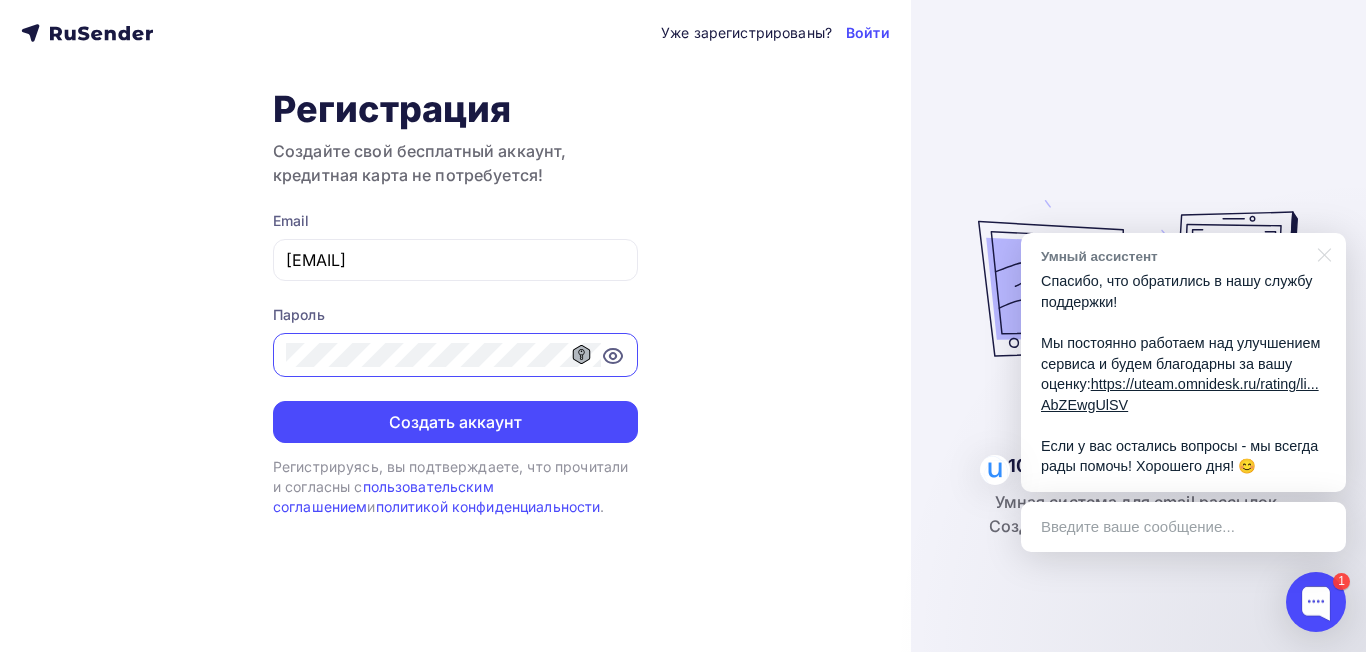 click on "Уже зарегистрированы?   Войти   Регистрация
Создайте свой бесплатный аккаунт, кредитная карта не потребуется!
Email
k.zverev@pro-transformator.rum
Пароль
Создать аккаунт
Уже зарегистрированы?
Войти
Регистрируясь, вы подтверждаете, что прочитали и согласны с
пользовательским соглашением
и
политикой конфиденциальности ." at bounding box center [455, 326] 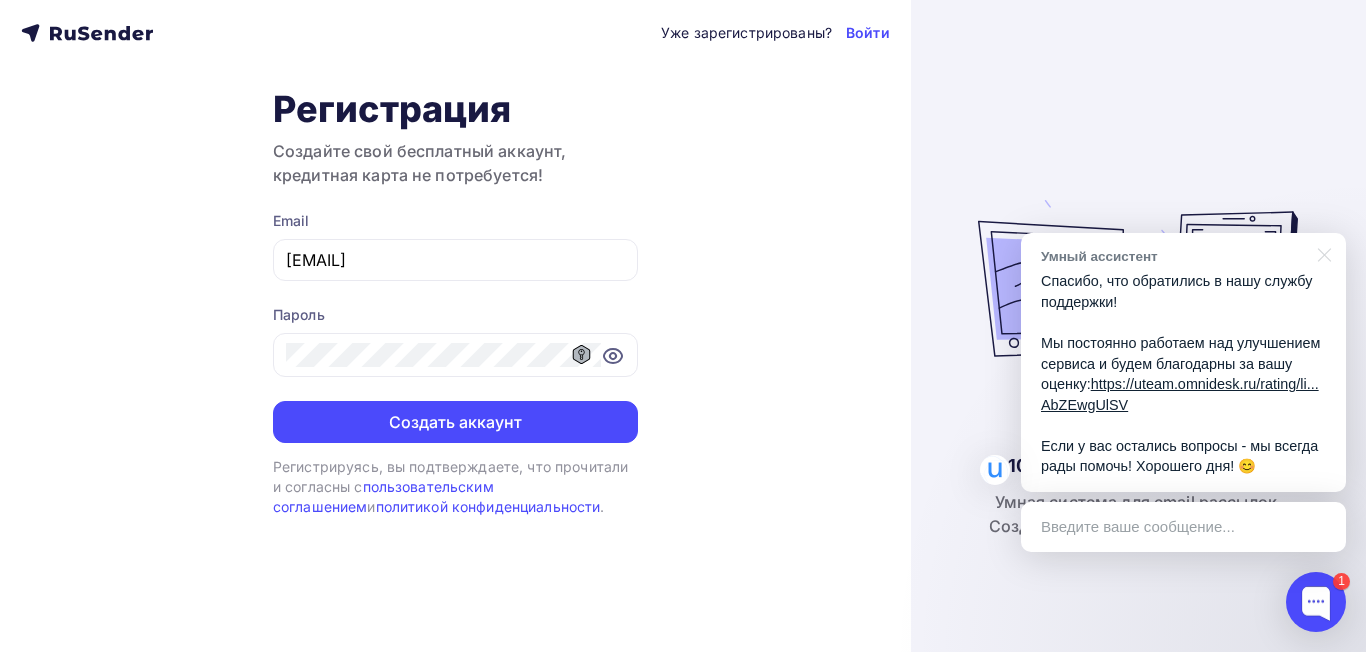 click on "Уже зарегистрированы?   Войти   Регистрация
Создайте свой бесплатный аккаунт, кредитная карта не потребуется!
Email
k.zverev@pro-transformator.rum
Пароль
Создать аккаунт
Уже зарегистрированы?
Войти
Регистрируясь, вы подтверждаете, что прочитали и согласны с
пользовательским соглашением
и
политикой конфиденциальности ." at bounding box center (455, 326) 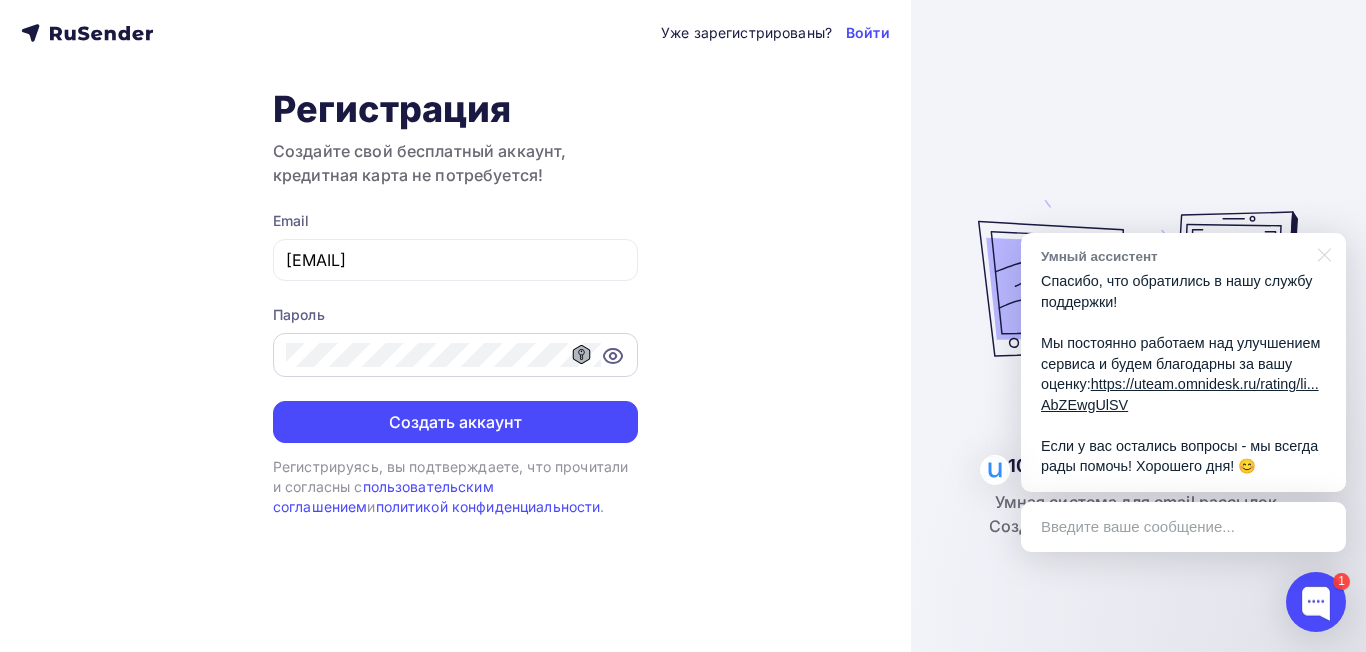 click 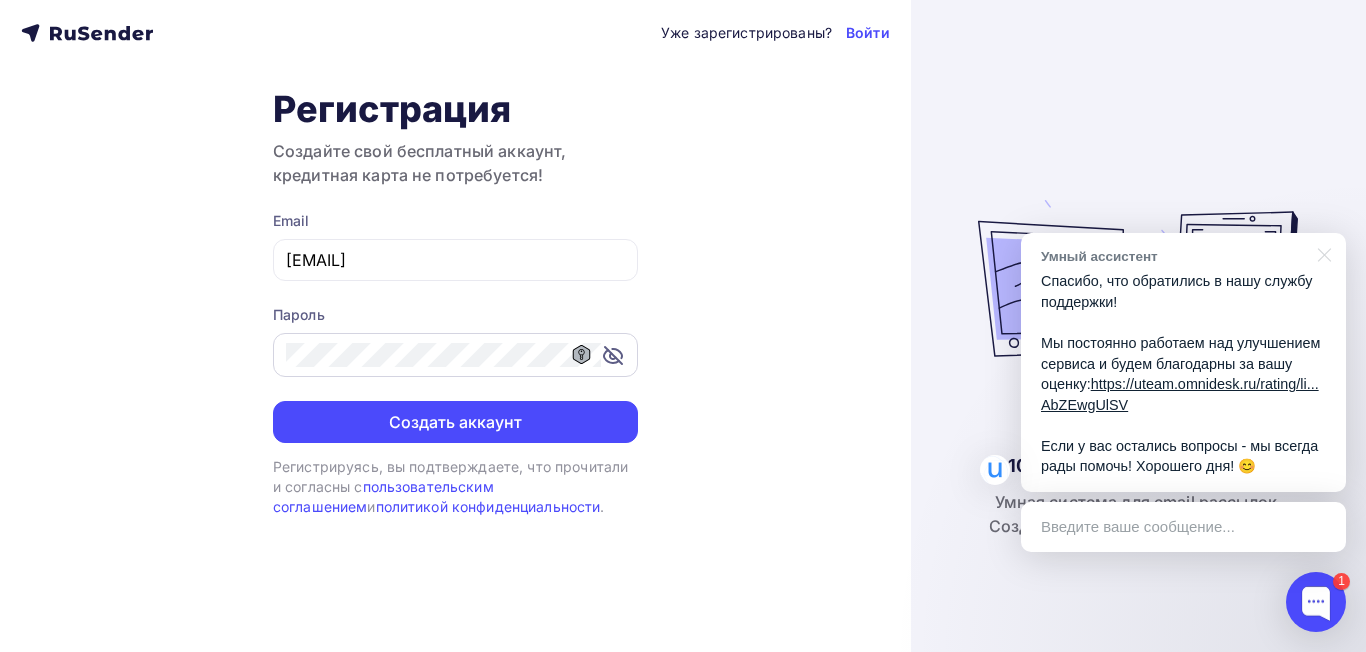 click 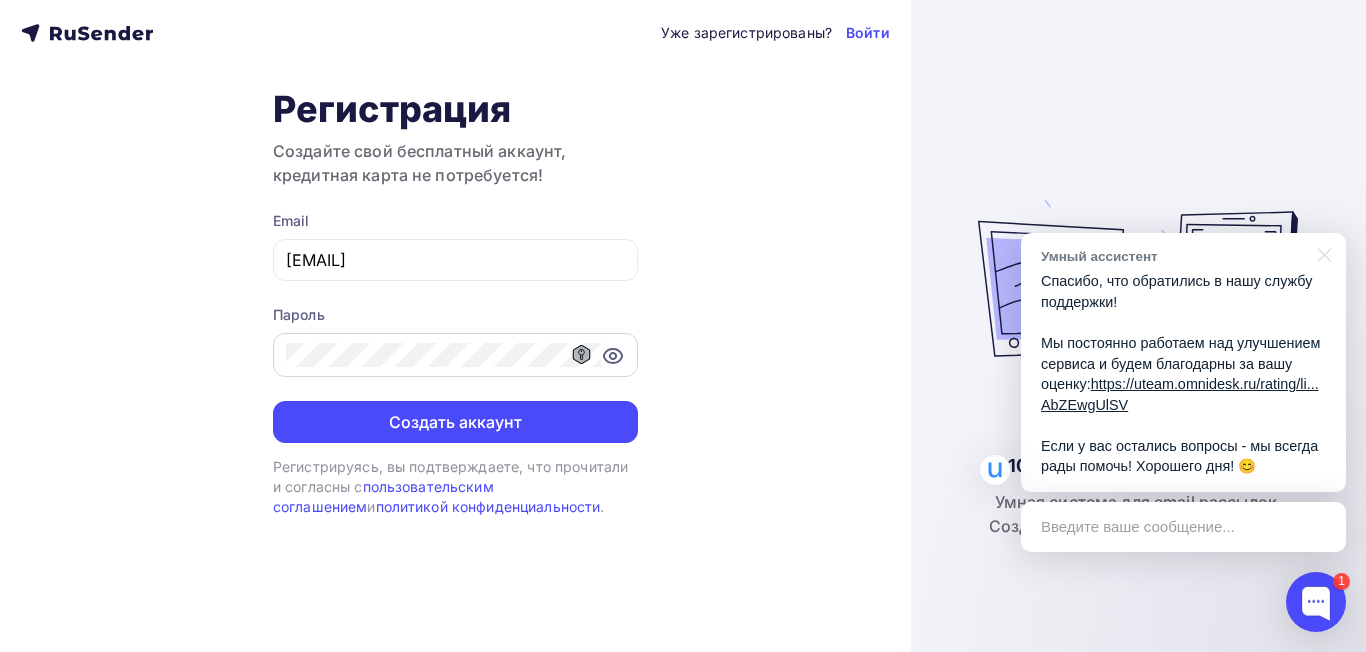 click 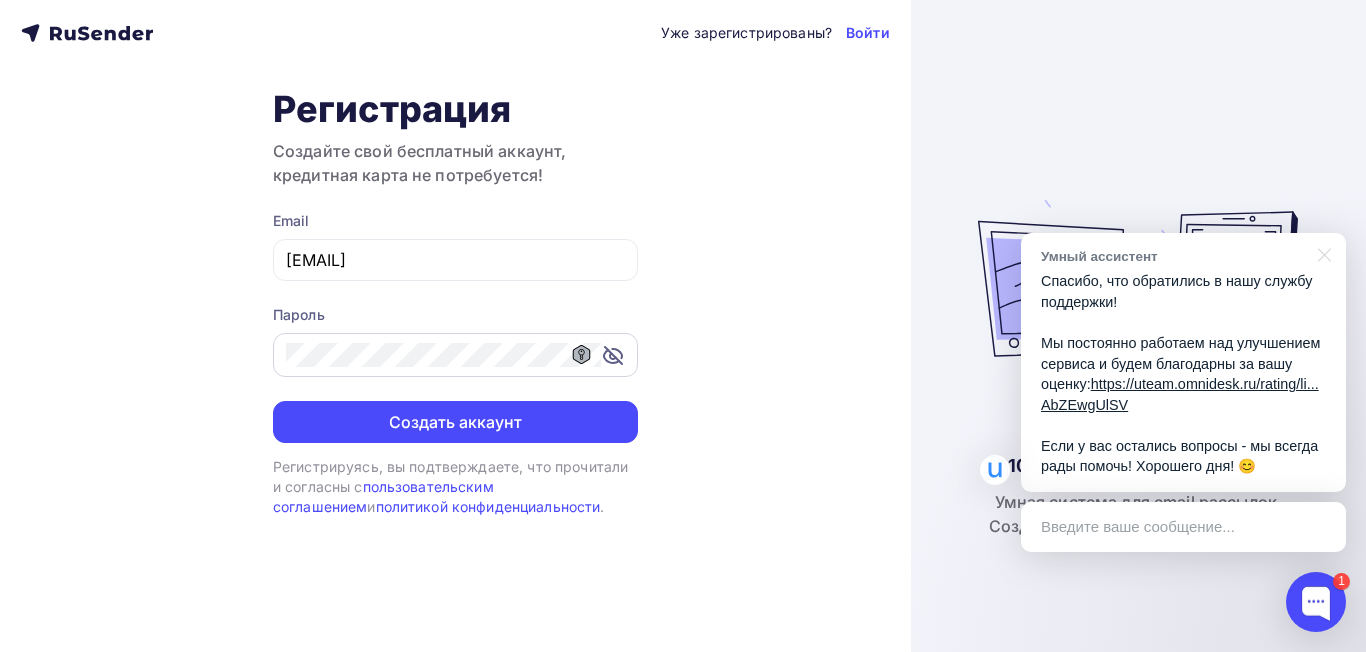 click at bounding box center (455, 355) 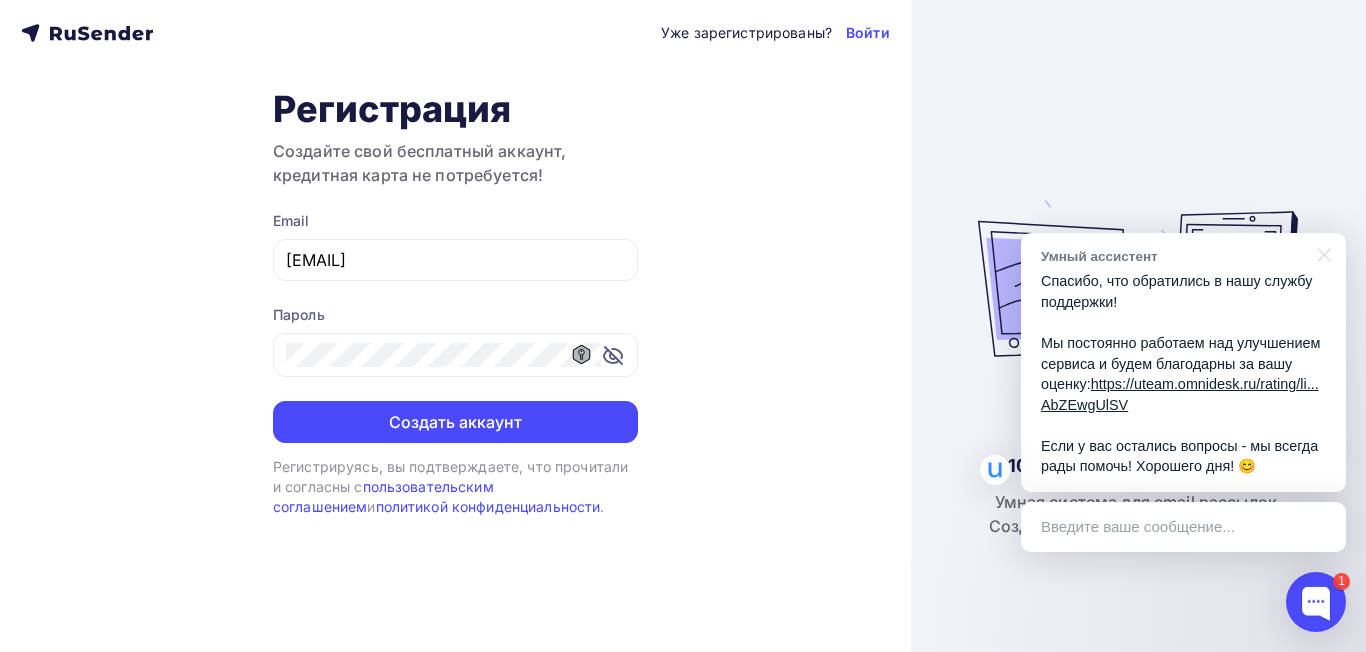 drag, startPoint x: 611, startPoint y: 357, endPoint x: 664, endPoint y: 361, distance: 53.15073 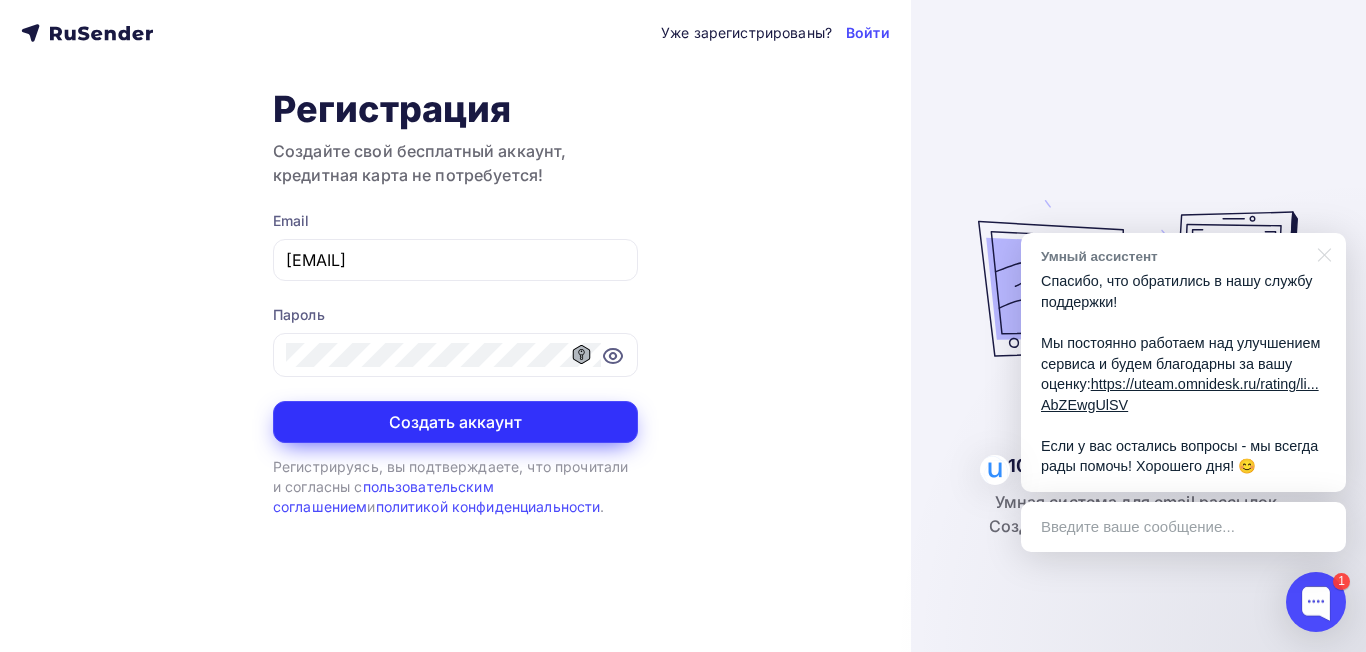 click on "Создать аккаунт" at bounding box center (455, 422) 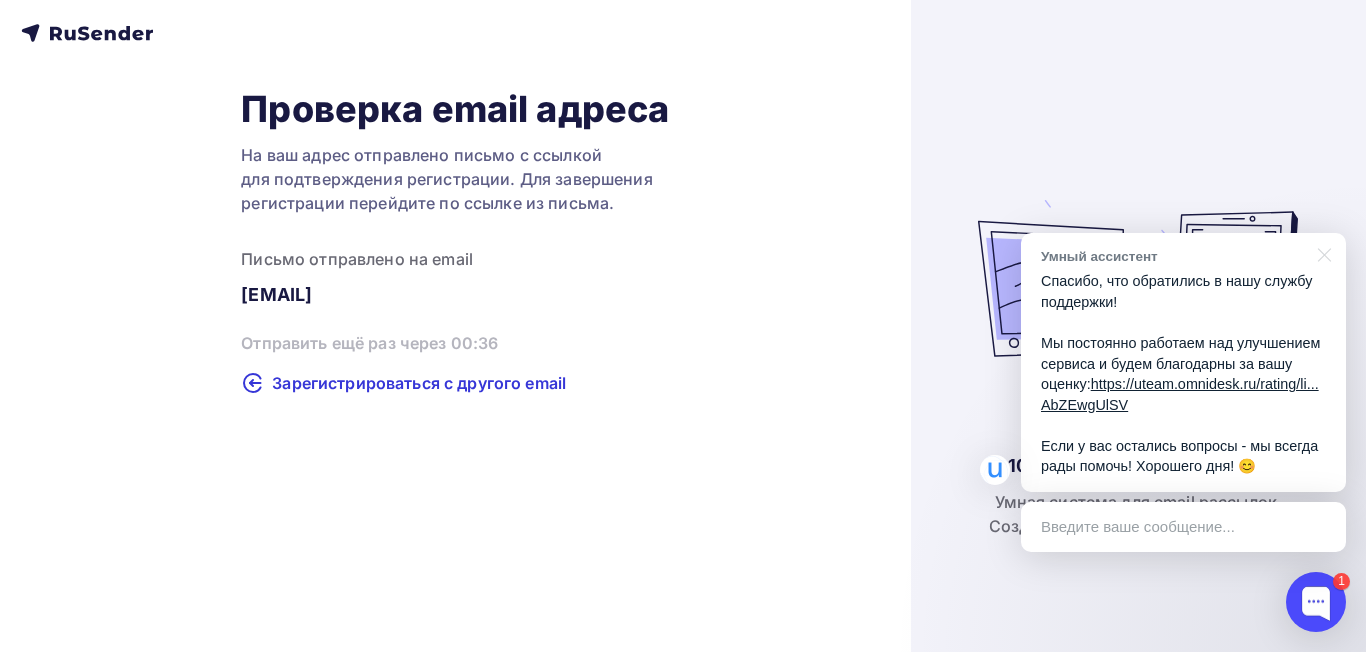 click on "Проверка email адреса   На ваш адрес отправлено письмо с ссылкой для подтверждения регистрации. Для завершения регистрации перейдите по ссылке из письма.   Письмо отправлено на email   k.zverev@pro-transformator.rum
Отправить ещё раз через 00:36
Зарегистрироваться с другого email" at bounding box center (455, 241) 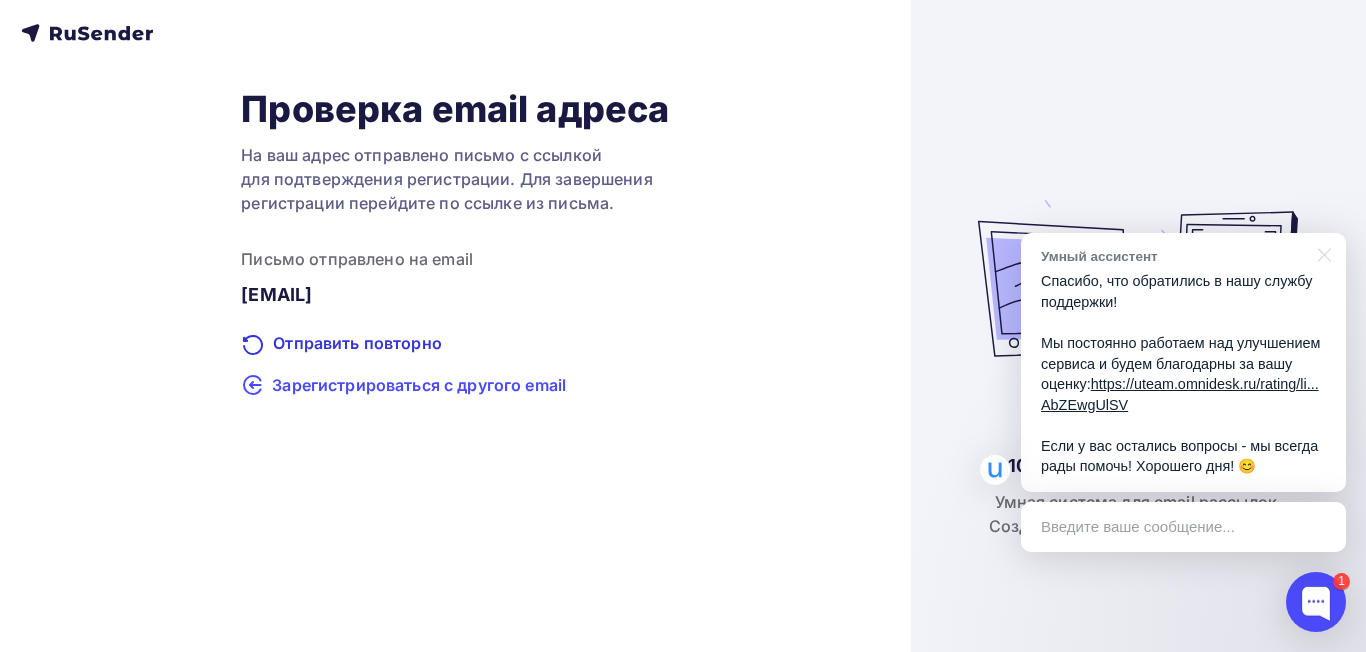 click on "Зарегистрироваться с другого email" at bounding box center [419, 385] 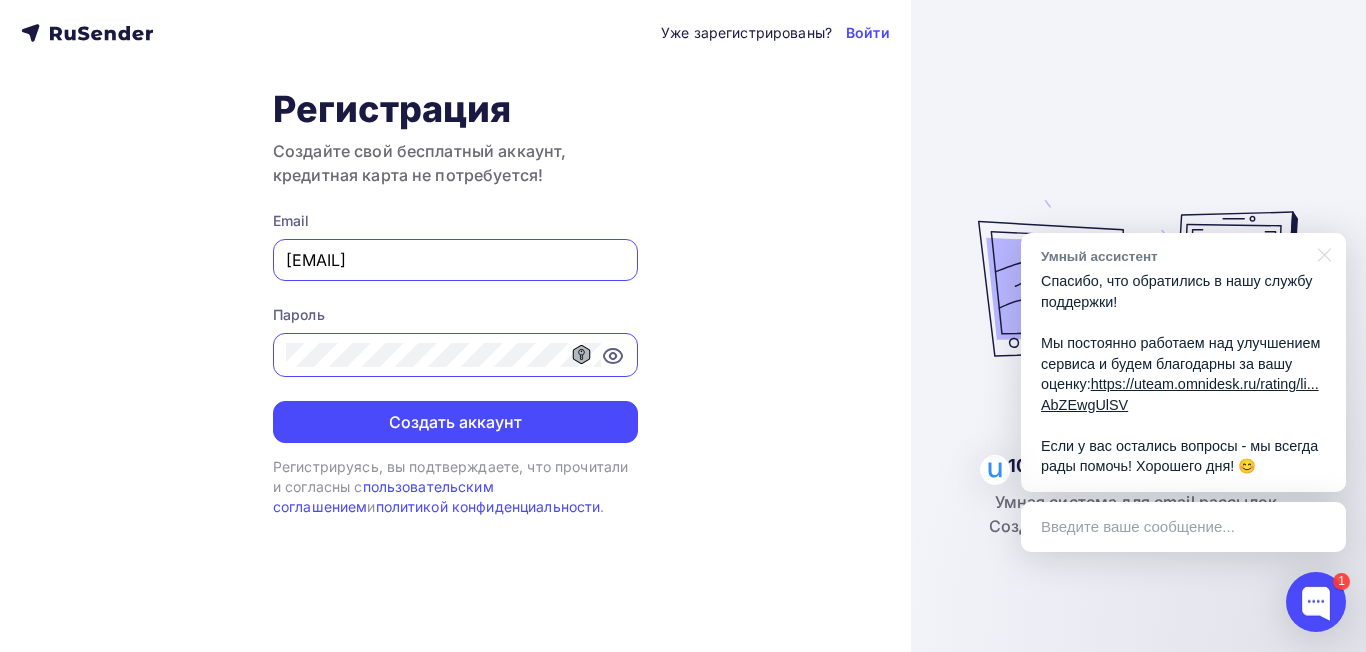 click on "k.zverev@pro-transformator.rum" at bounding box center [455, 260] 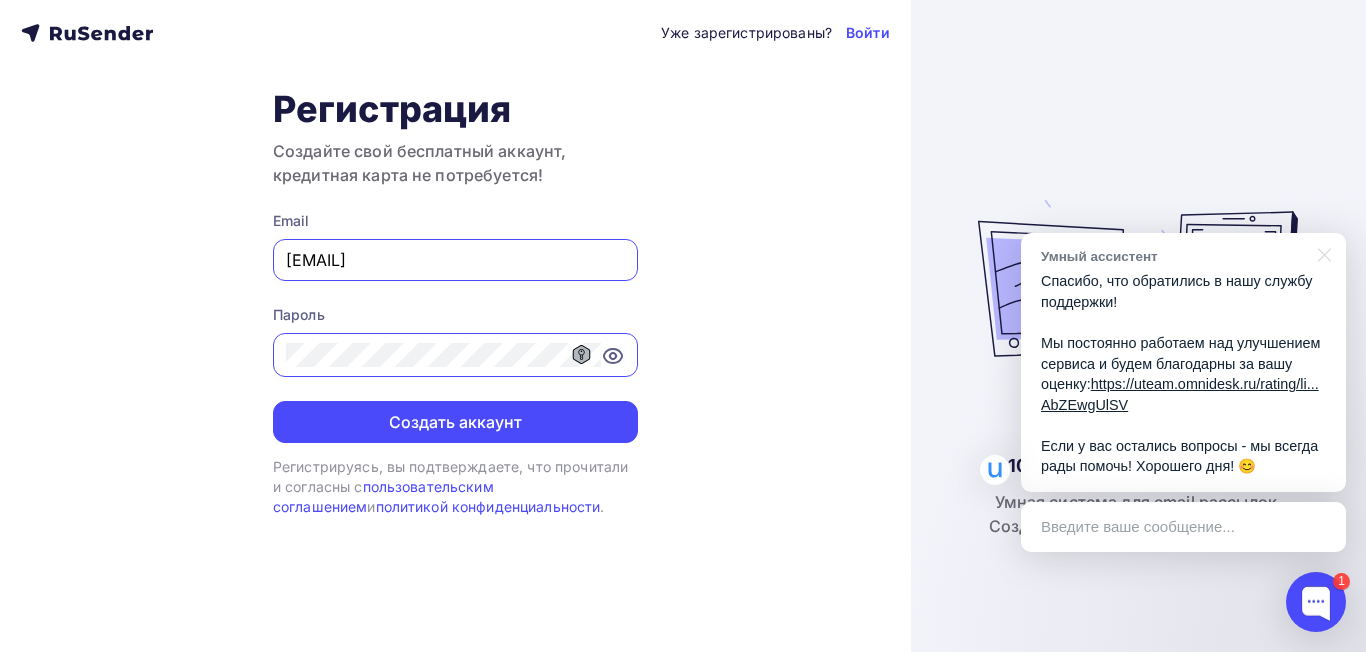 type on "[EMAIL]" 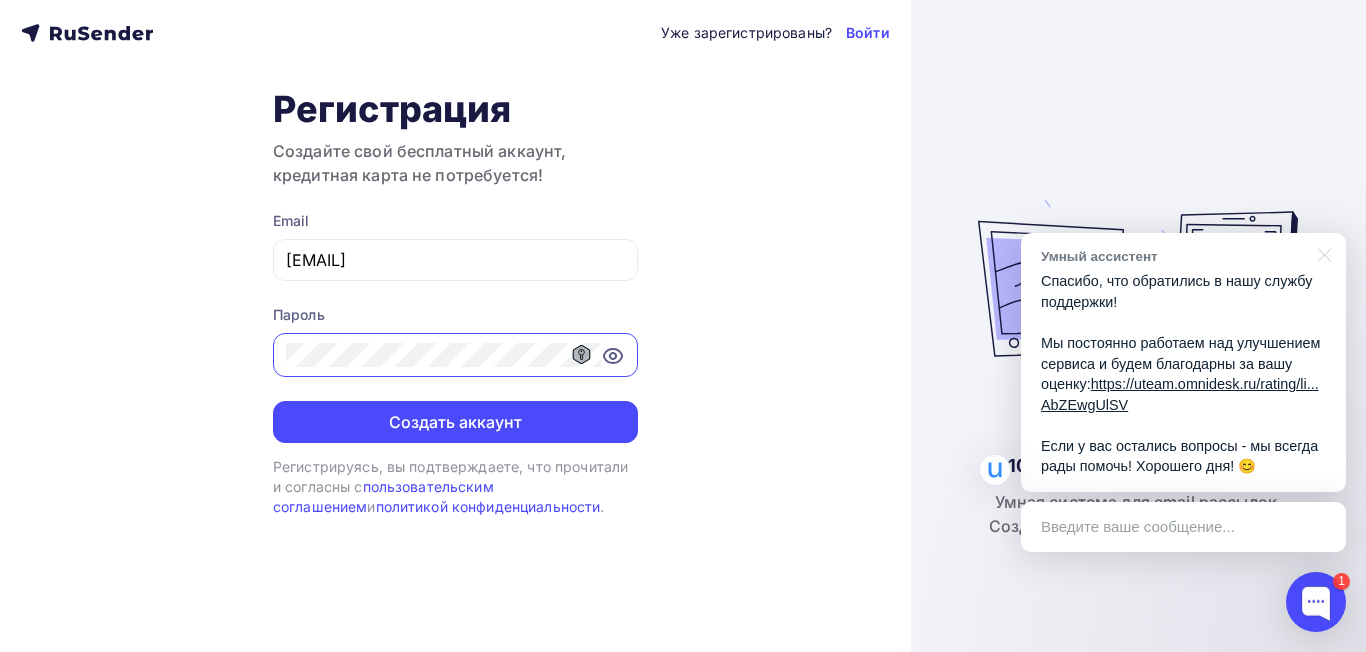 click on "Уже зарегистрированы?   Войти   Регистрация
Создайте свой бесплатный аккаунт, кредитная карта не потребуется!
Email
k.zverev@pro-transformator.ru
Пароль
Создать аккаунт
Уже зарегистрированы?
Войти
Регистрируясь, вы подтверждаете, что прочитали и согласны с
пользовательским соглашением
и
политикой конфиденциальности ." at bounding box center [455, 326] 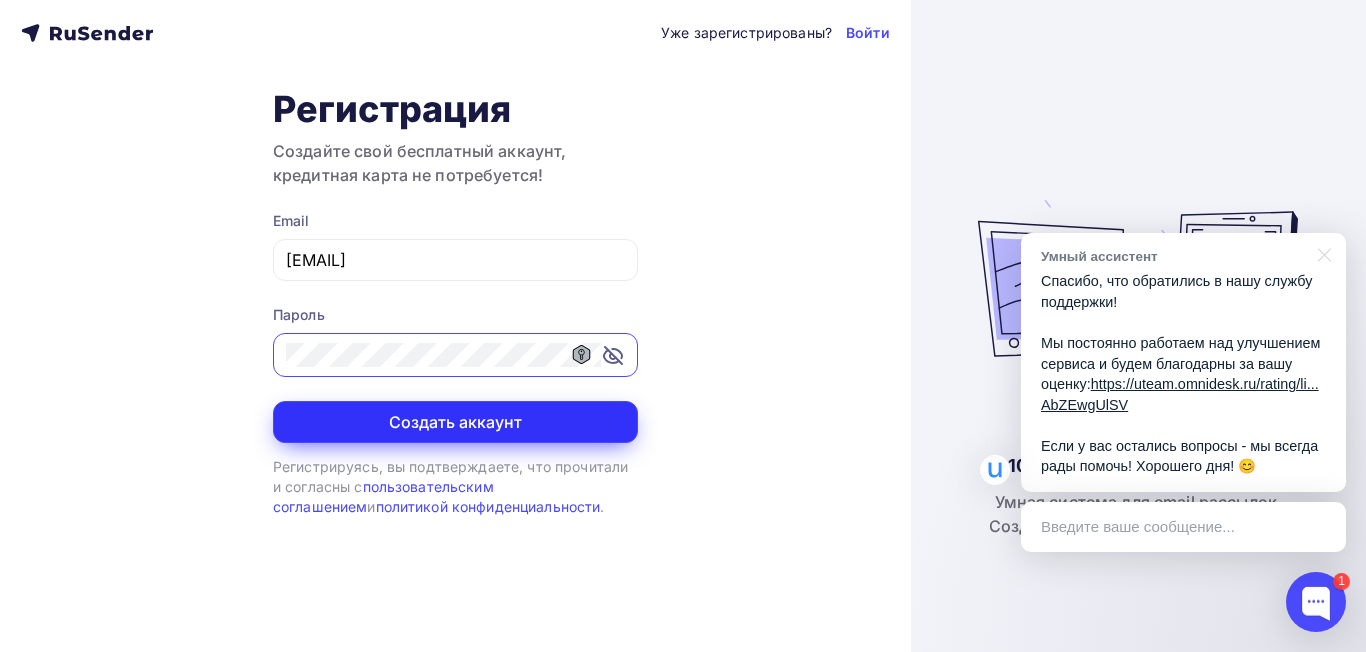 click on "Создать аккаунт" at bounding box center [455, 422] 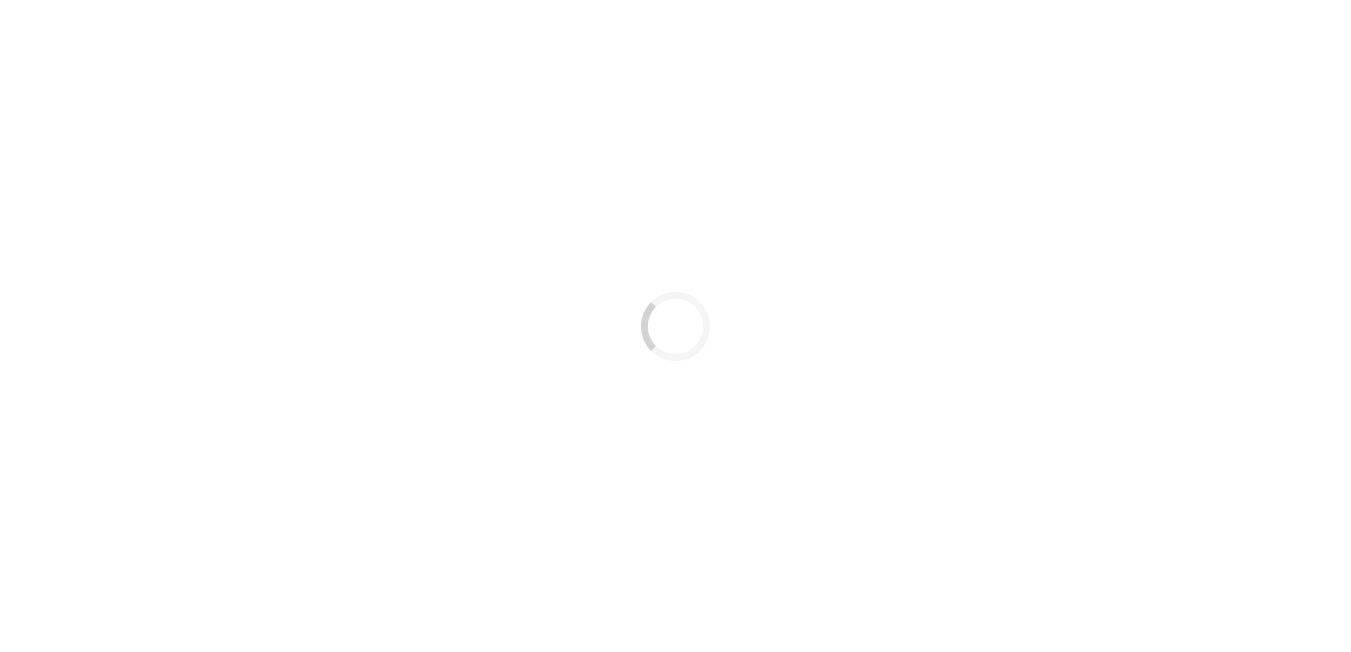 scroll, scrollTop: 0, scrollLeft: 0, axis: both 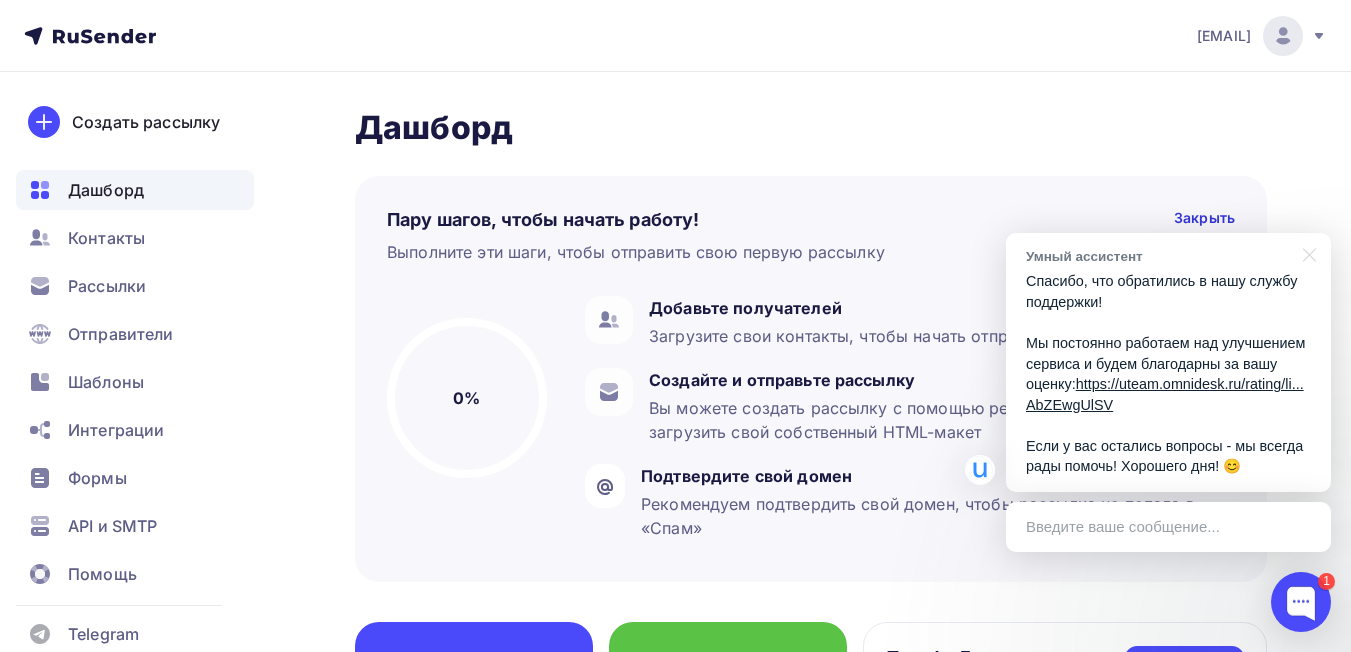 click on "Дашборд   Дашборд   Пару шагов, чтобы начать работу!
Закрыть
Выполните эти шаги, чтобы отправить свою первую рассылку   0%     0%
Добавьте получателей
Загрузите свои контакты, чтобы начать отправлять им письма
Создайте и отправьте рассылку
Вы можете создать рассылку с помощью редактора шаблонов или загрузить свой собственный HTML-макет
Подтвердите свой домен
Создать новую рассылку       Добавить новые контакты               Улучшить" at bounding box center (811, 917) 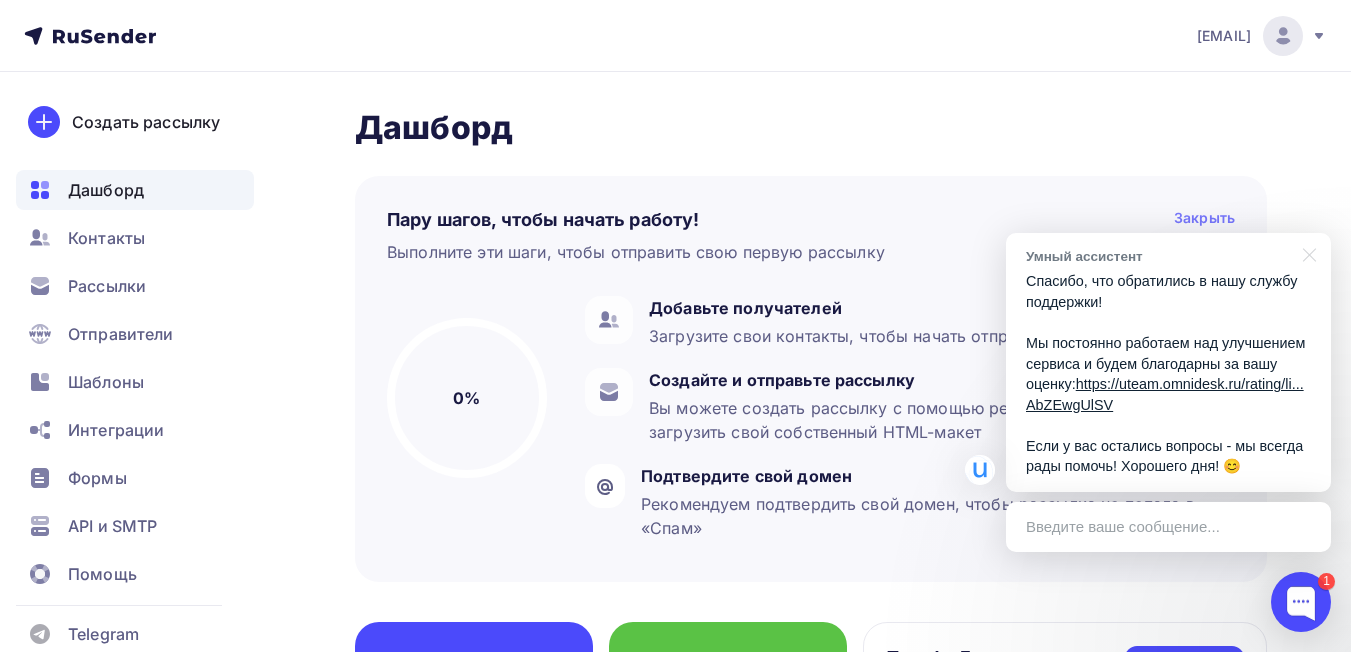 click on "Закрыть" at bounding box center [1204, 220] 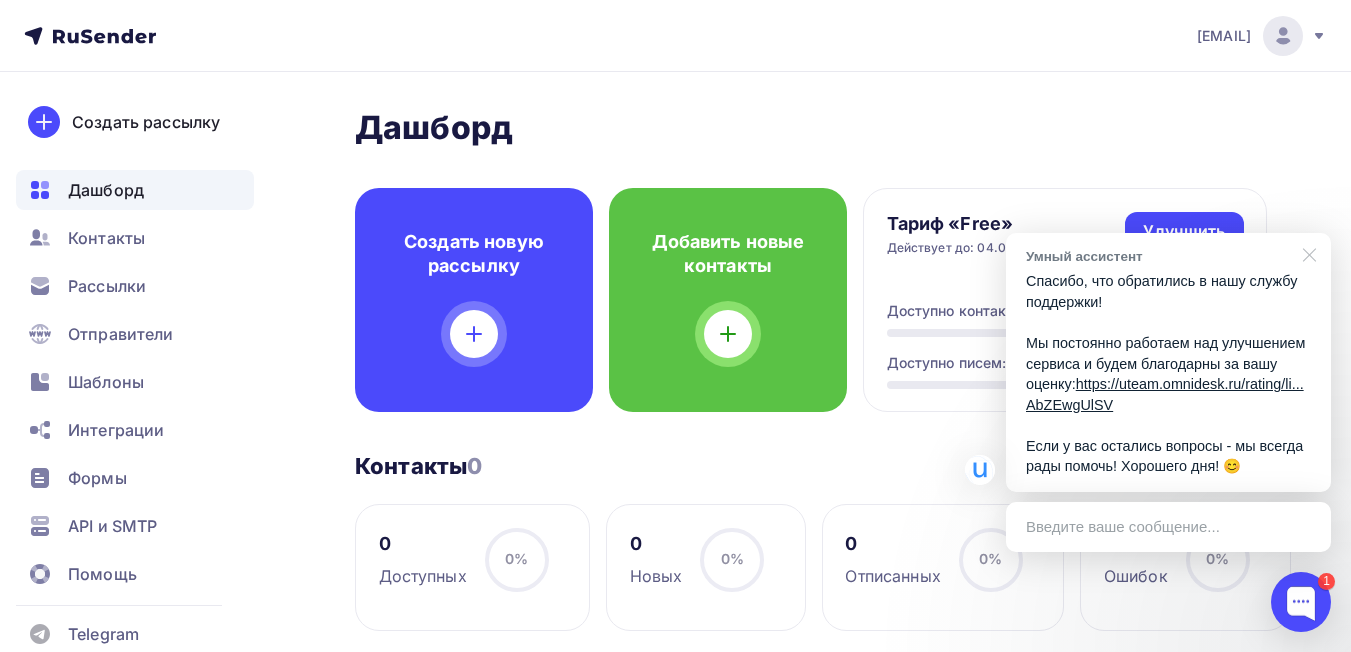 click at bounding box center [1306, 253] 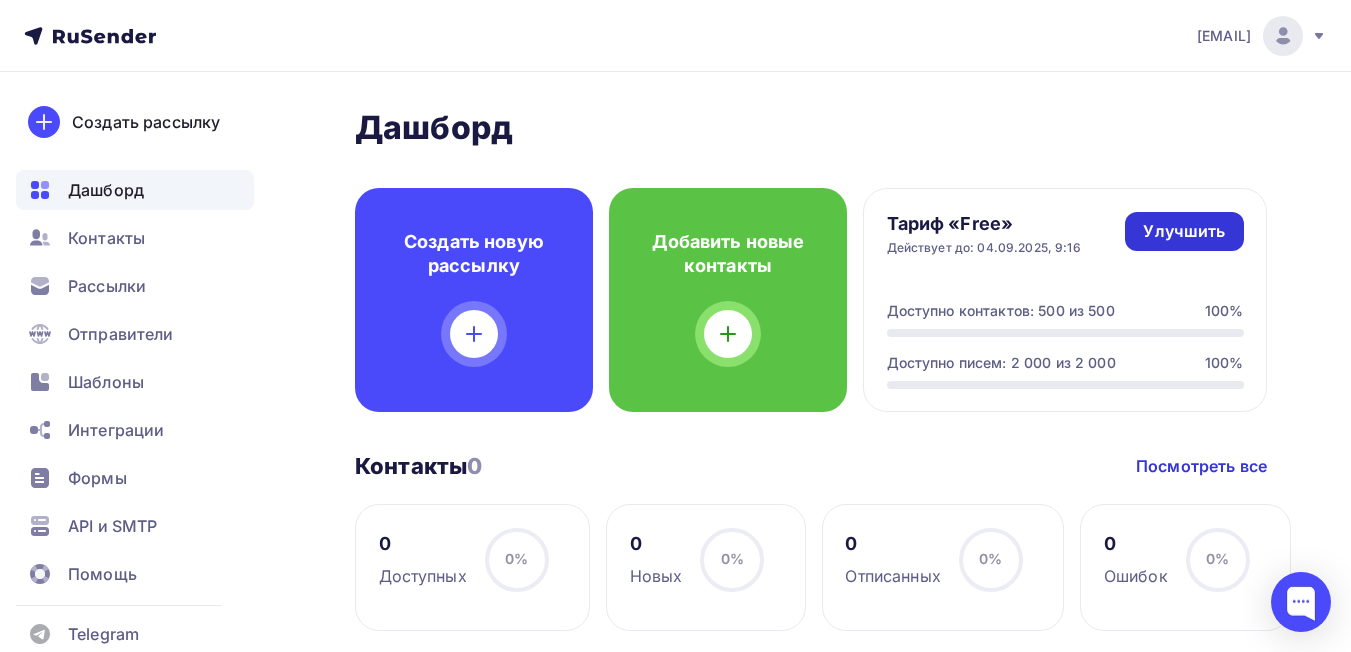 click on "Улучшить" at bounding box center [1184, 231] 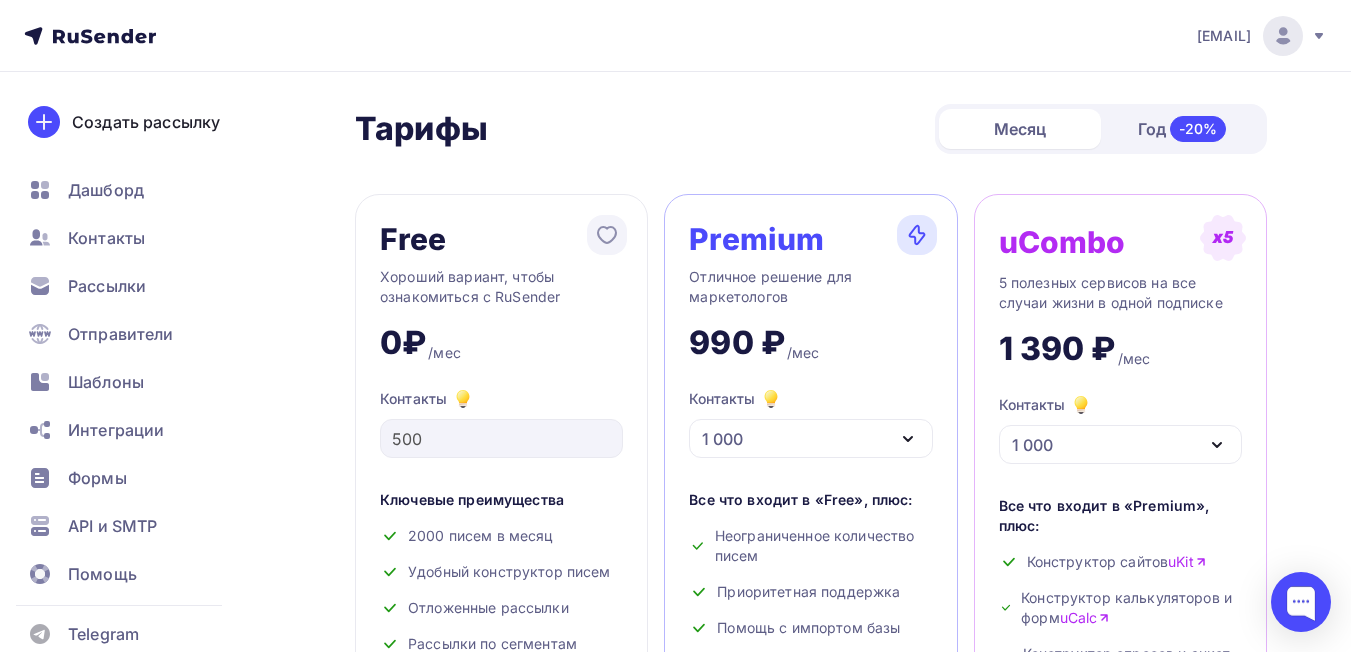 click 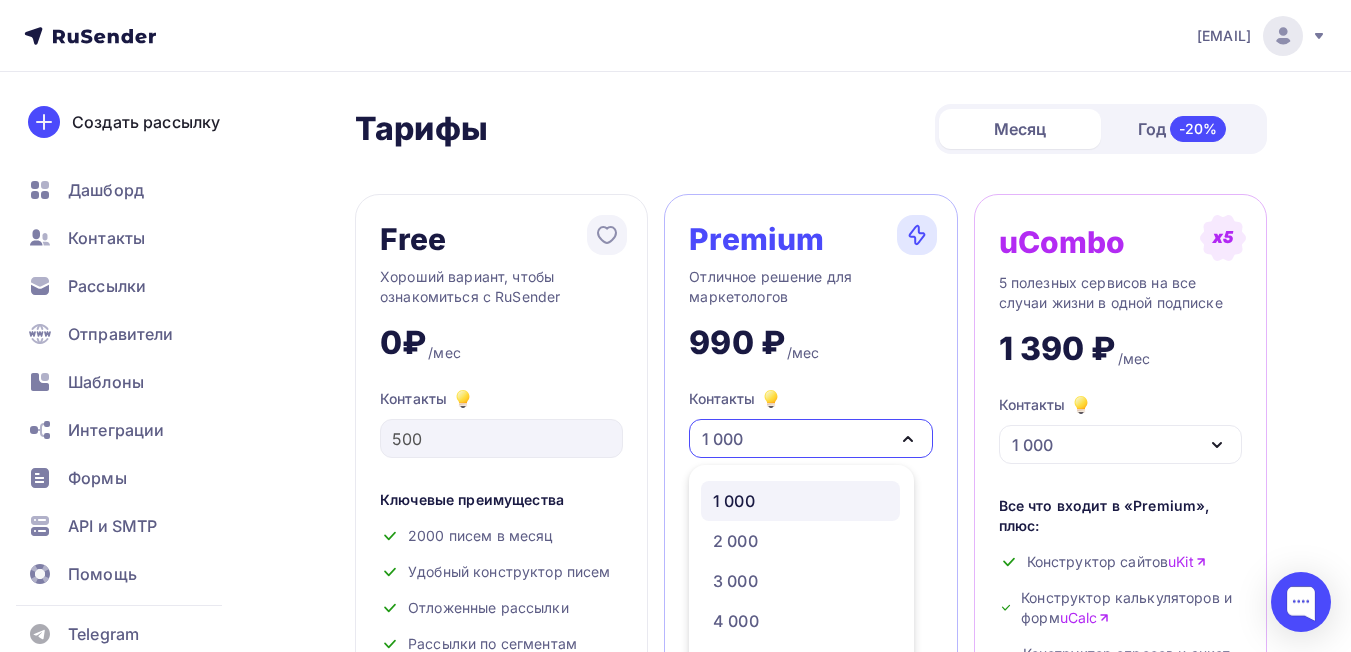 scroll, scrollTop: 143, scrollLeft: 0, axis: vertical 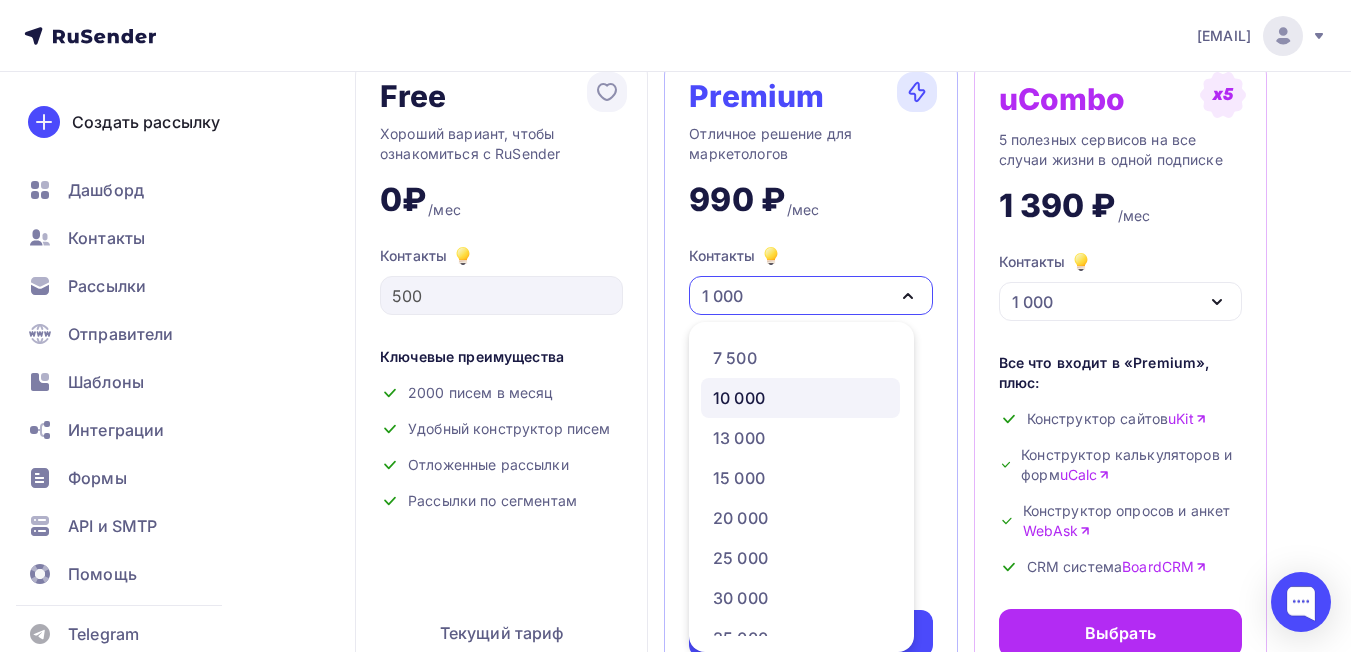 click on "10 000" at bounding box center (800, 398) 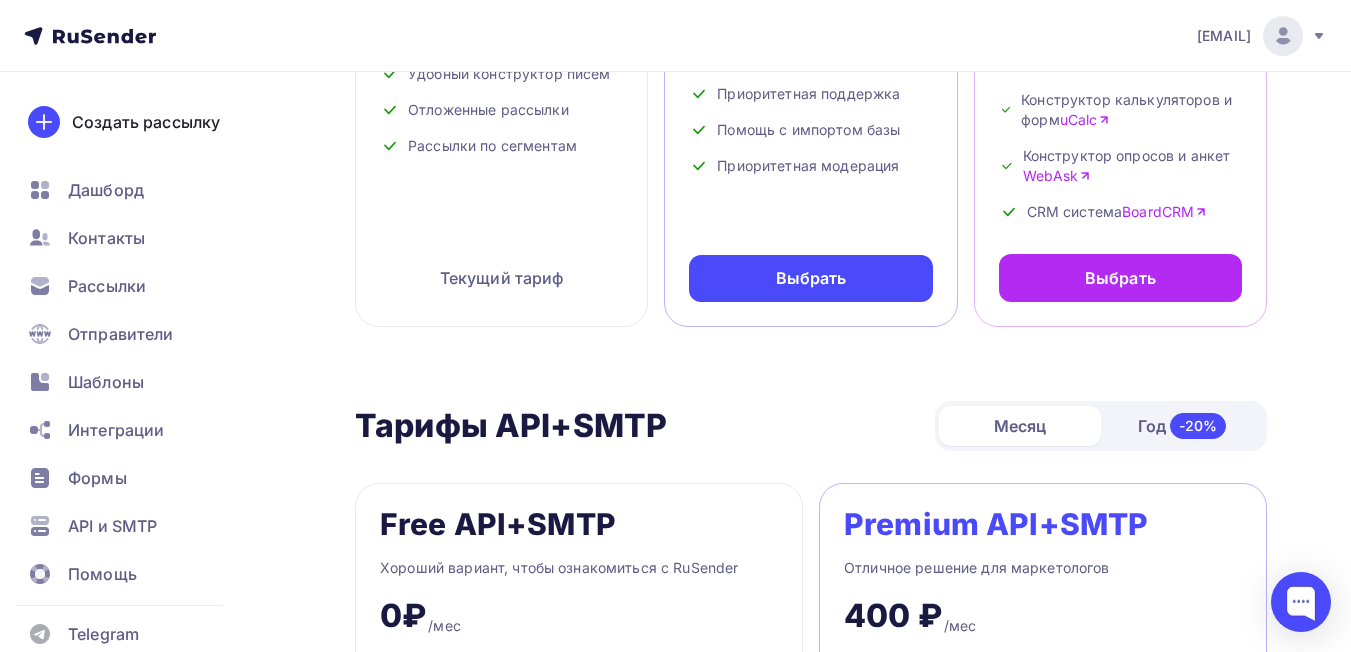scroll, scrollTop: 500, scrollLeft: 0, axis: vertical 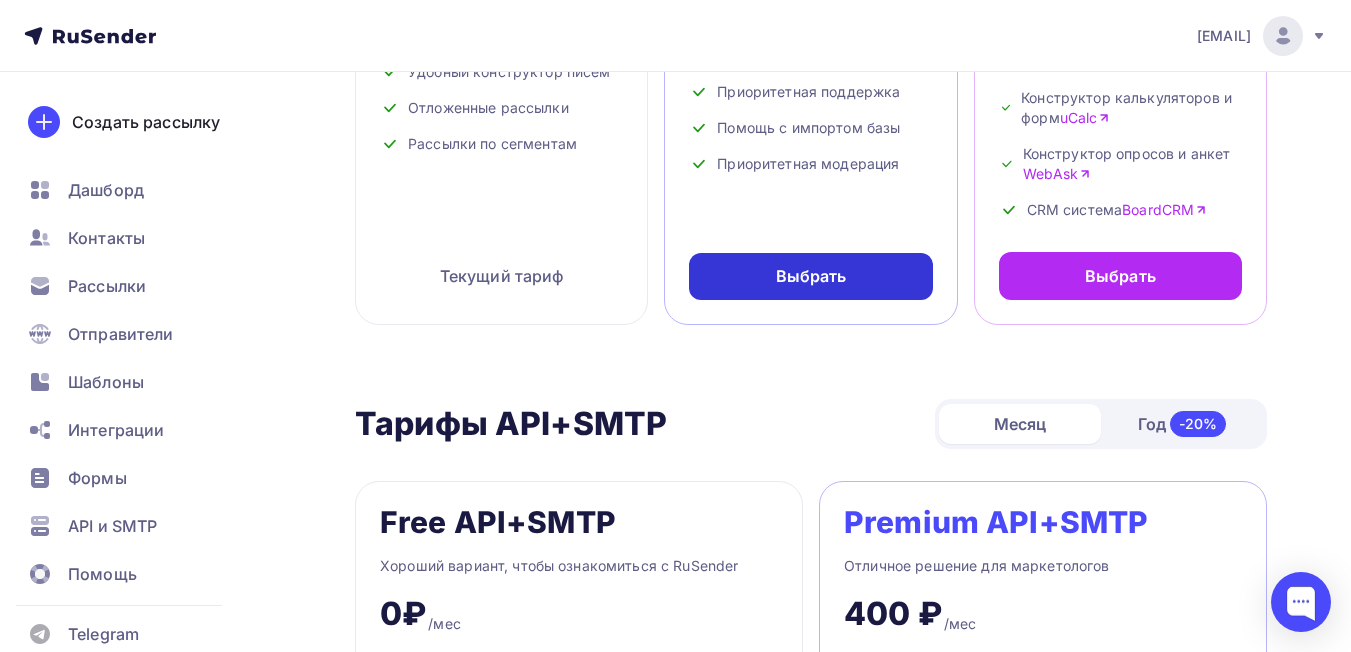 click on "Выбрать" at bounding box center (811, 276) 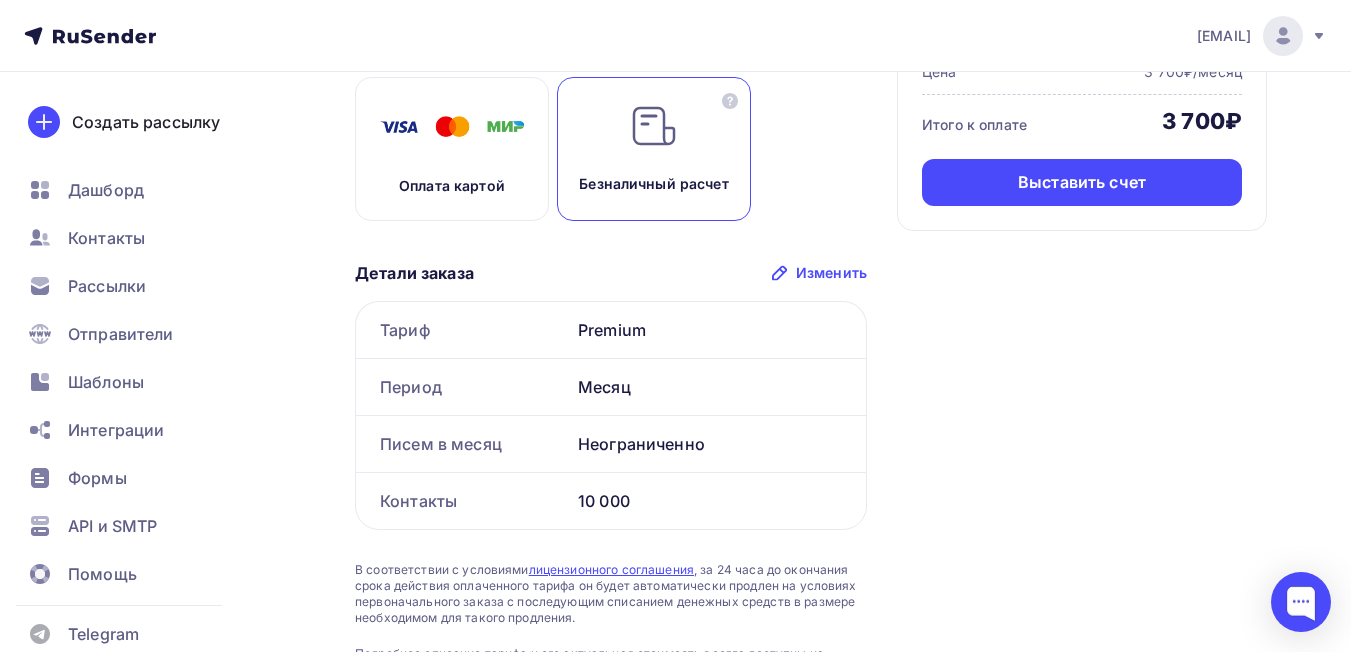 scroll, scrollTop: 200, scrollLeft: 0, axis: vertical 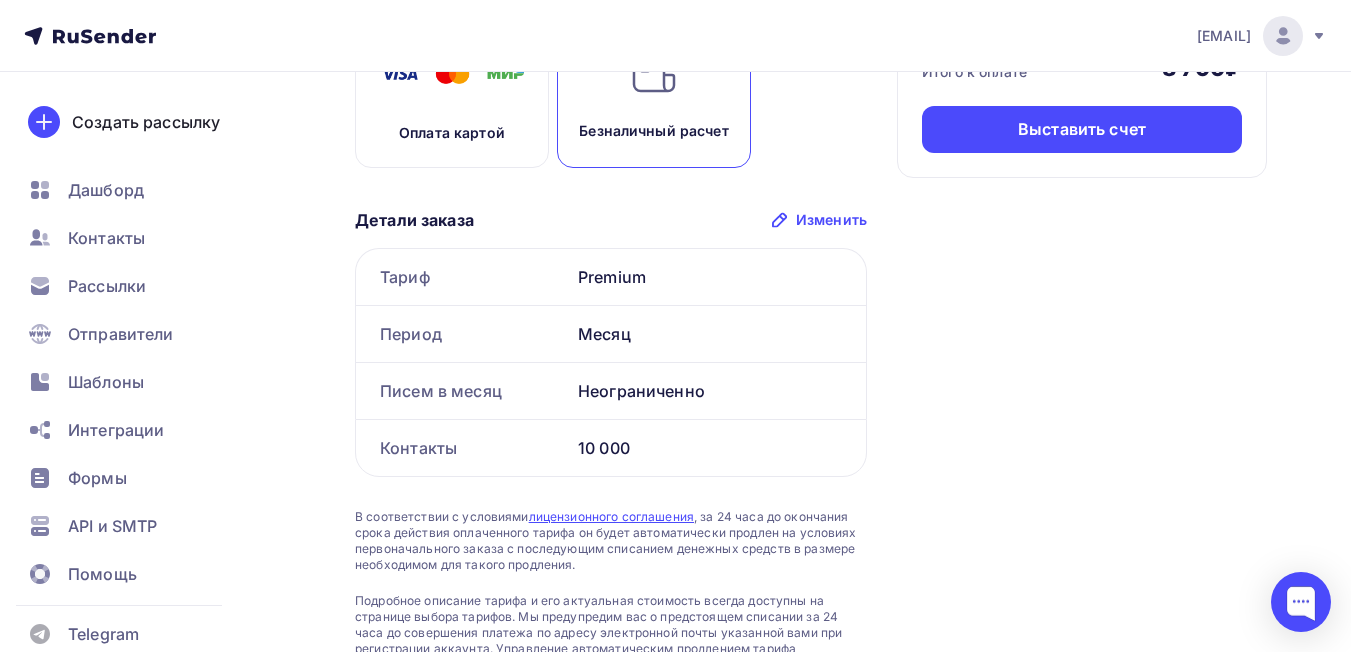 click on "Месяц" at bounding box center (718, 334) 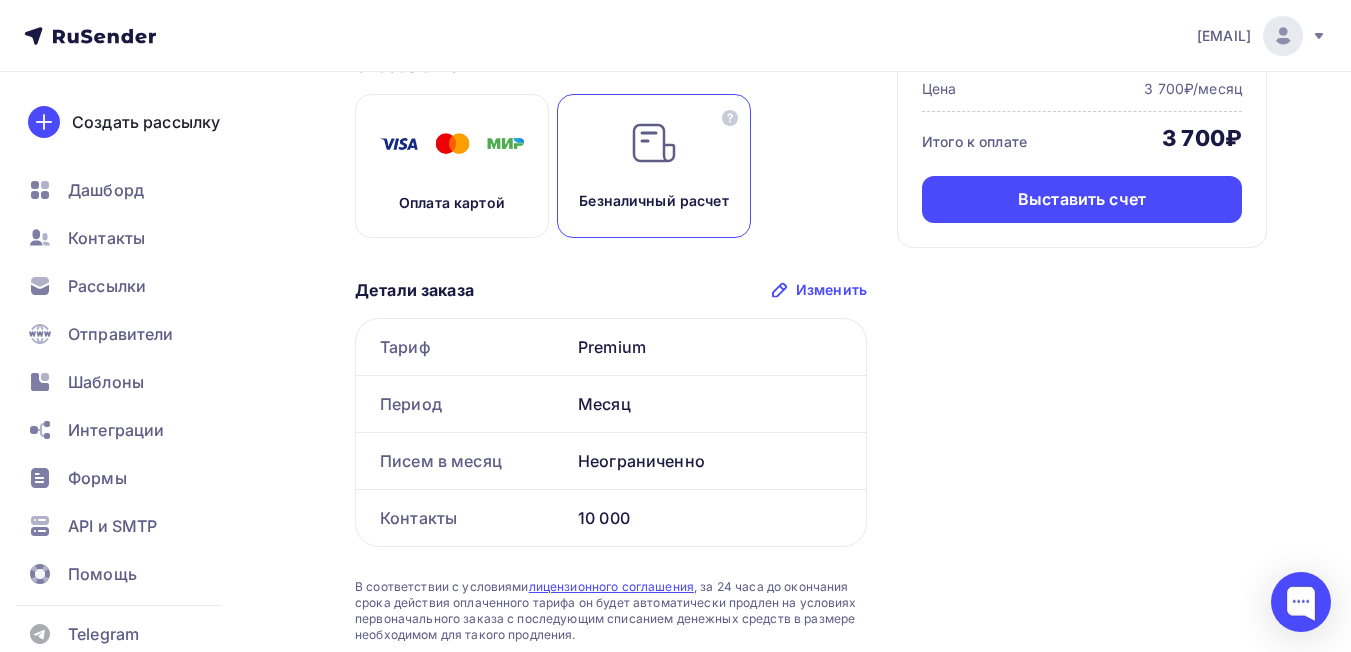 scroll, scrollTop: 0, scrollLeft: 0, axis: both 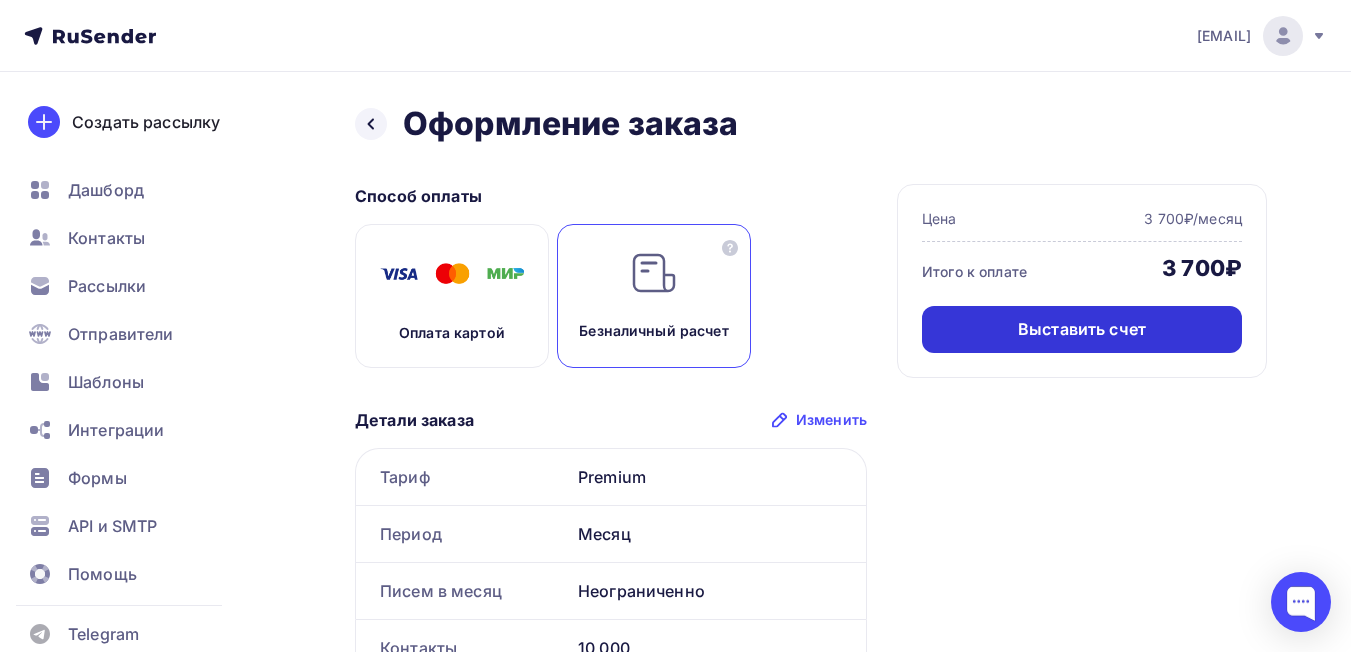 click on "Выставить счет" at bounding box center [1082, 329] 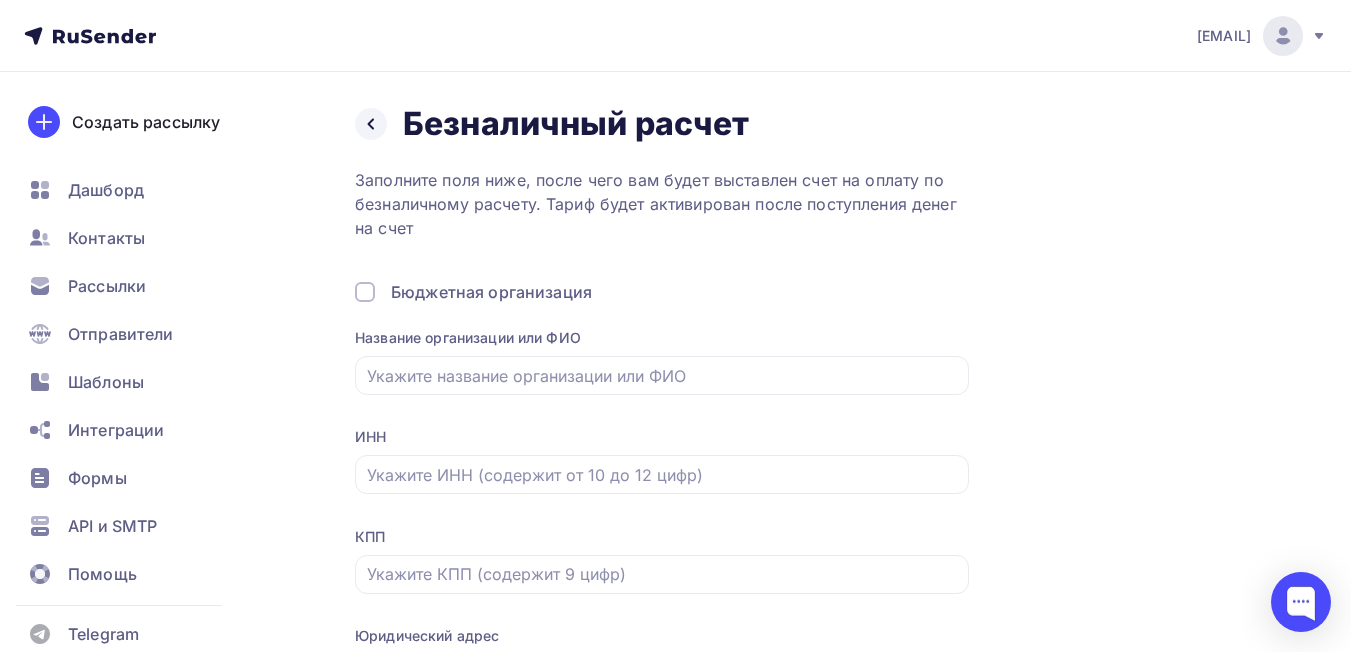 click on "ИНН" at bounding box center (662, 473) 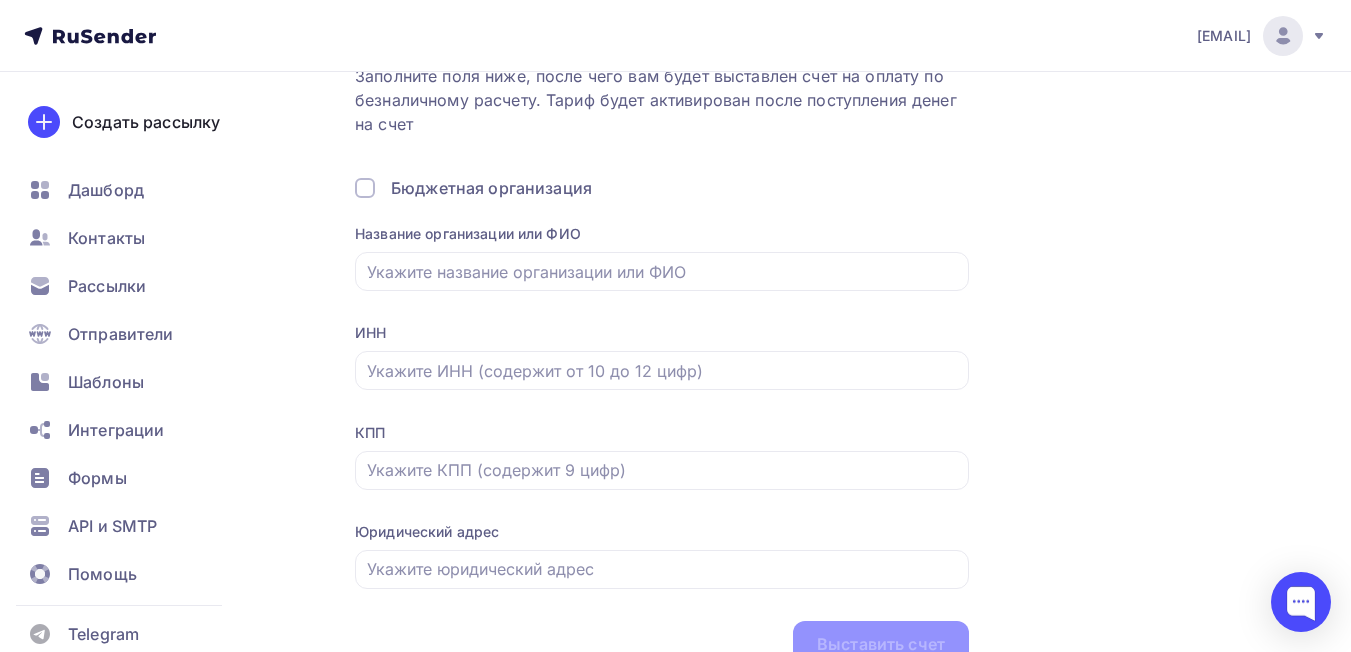 scroll, scrollTop: 0, scrollLeft: 0, axis: both 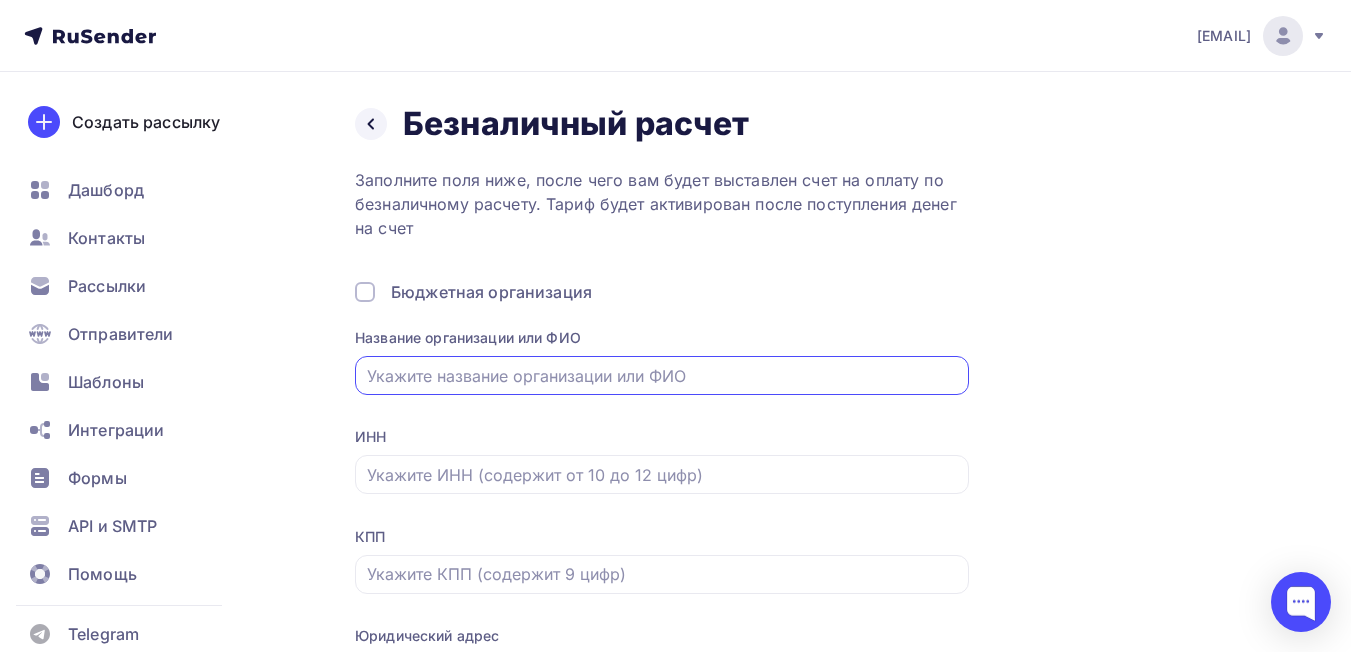 click at bounding box center [662, 376] 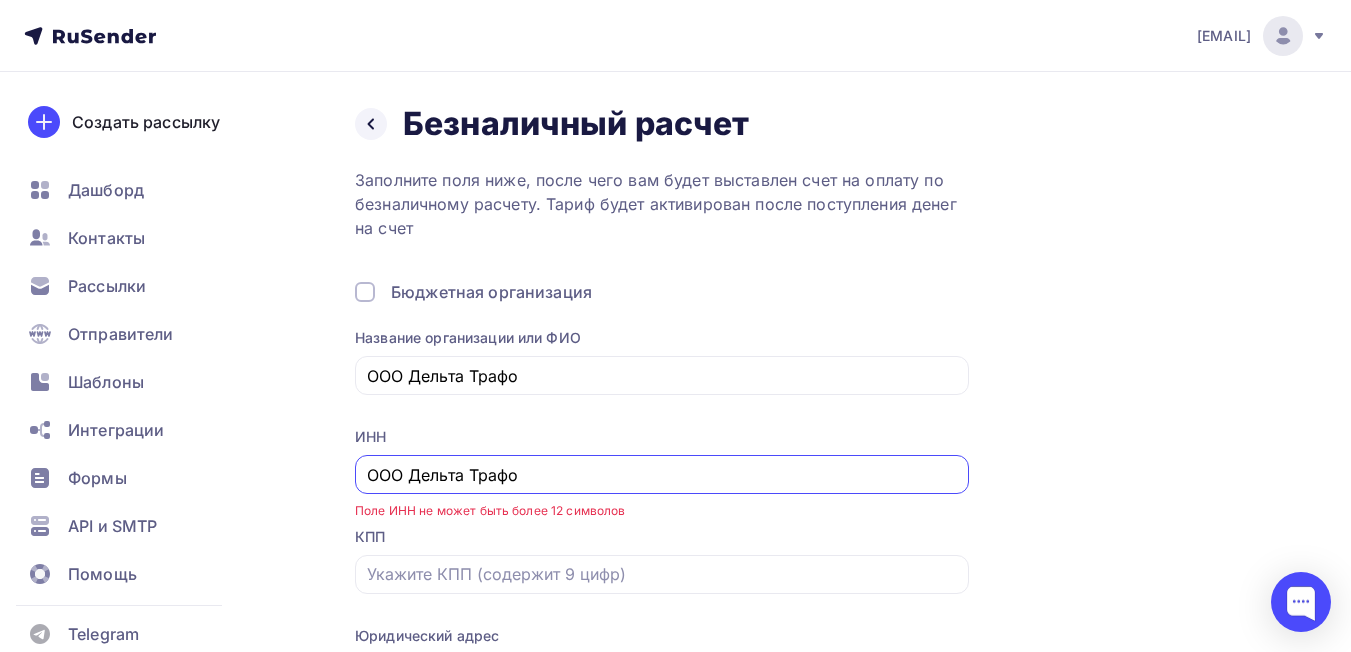 drag, startPoint x: 537, startPoint y: 476, endPoint x: 276, endPoint y: 476, distance: 261 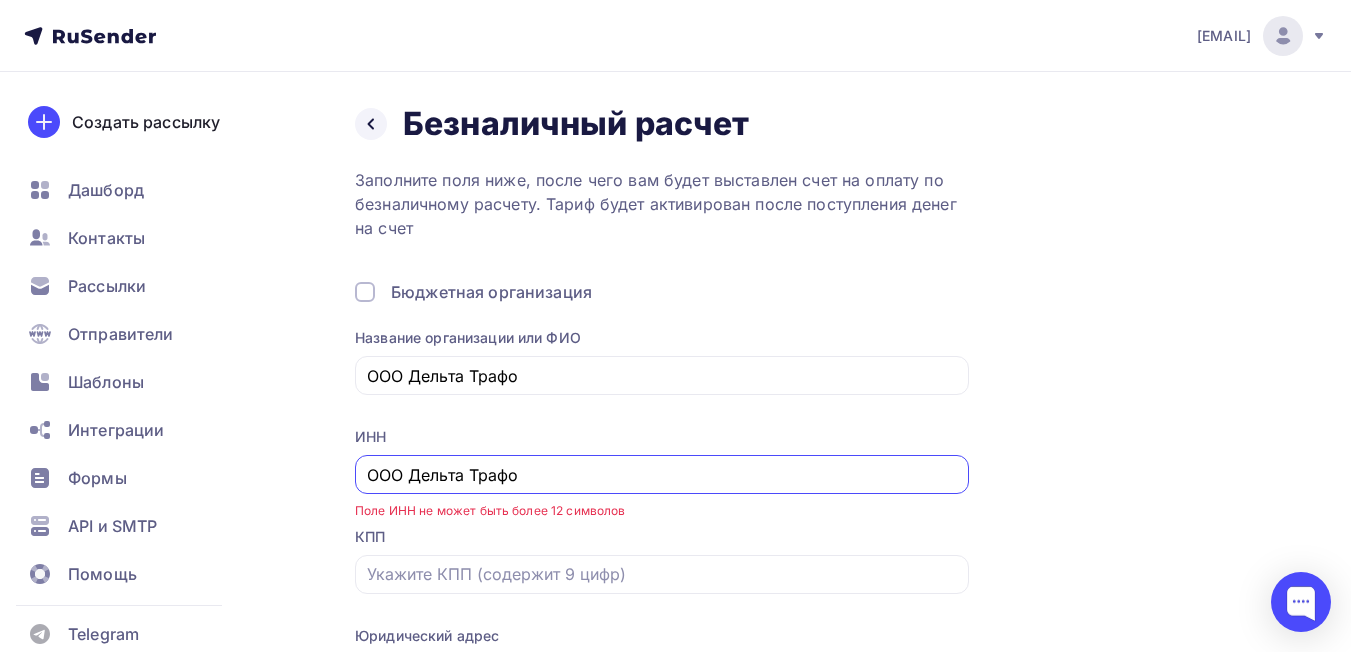 click on "Назад Безналичный расчет Безналичный расчет
Заполните поля ниже, после чего вам будет выставлен счет на оплату по безналичному расчету. Тариф будет активирован после поступления денег на счет
Бюджетная организация
Название организации или ФИО
[ORG_NAME]
ИНН
[ORG_NAME] Поле ИНН не может быть более 12 символов
КПП
Юридический адрес
Выставить счет" at bounding box center [675, 462] 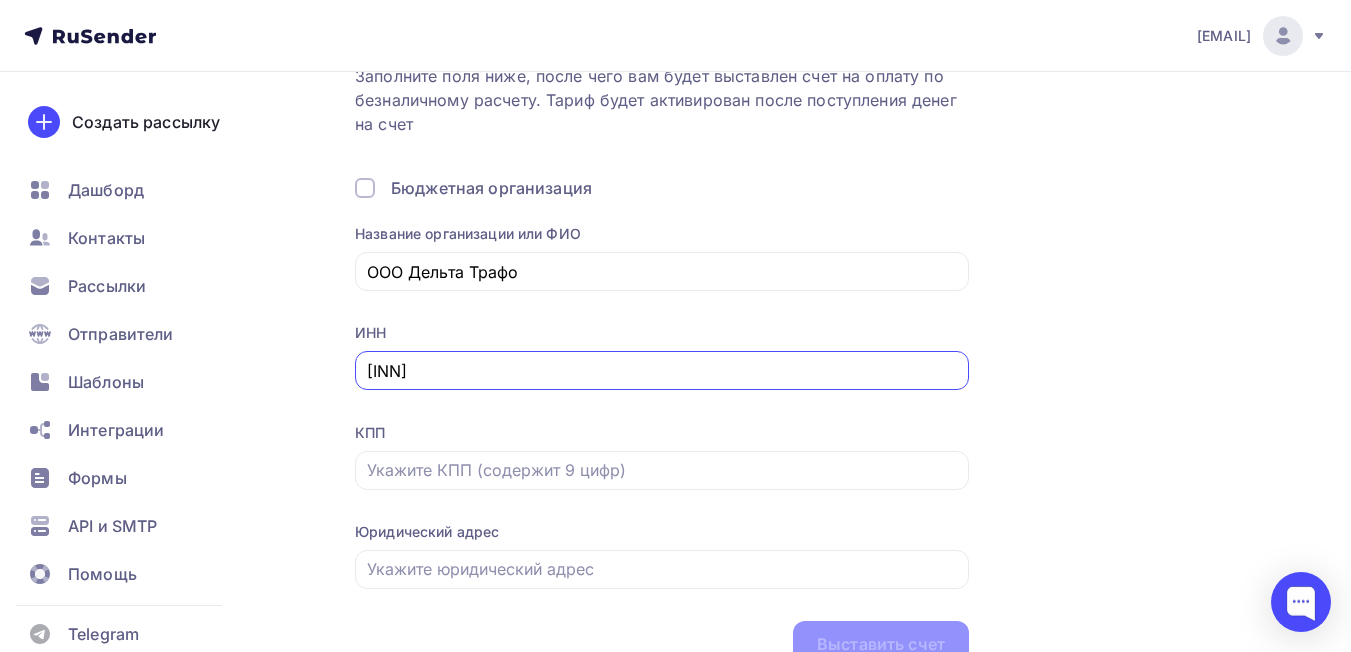 scroll, scrollTop: 200, scrollLeft: 0, axis: vertical 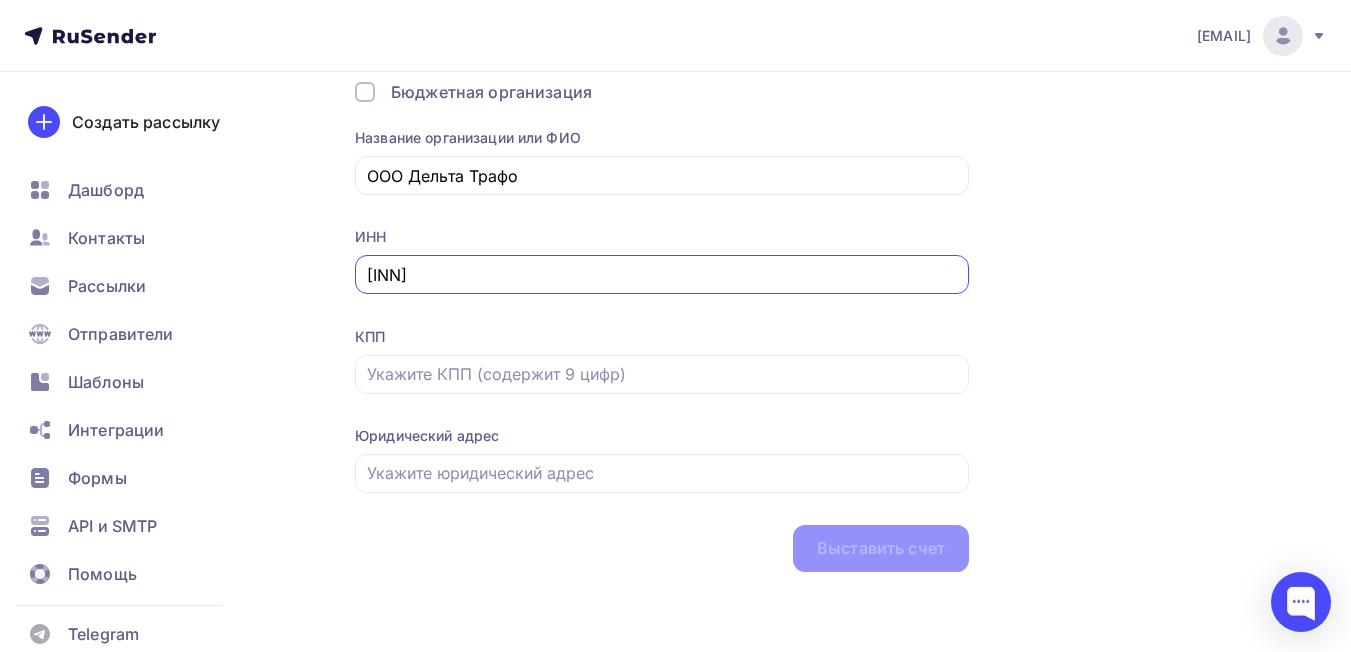 type on "[INN]" 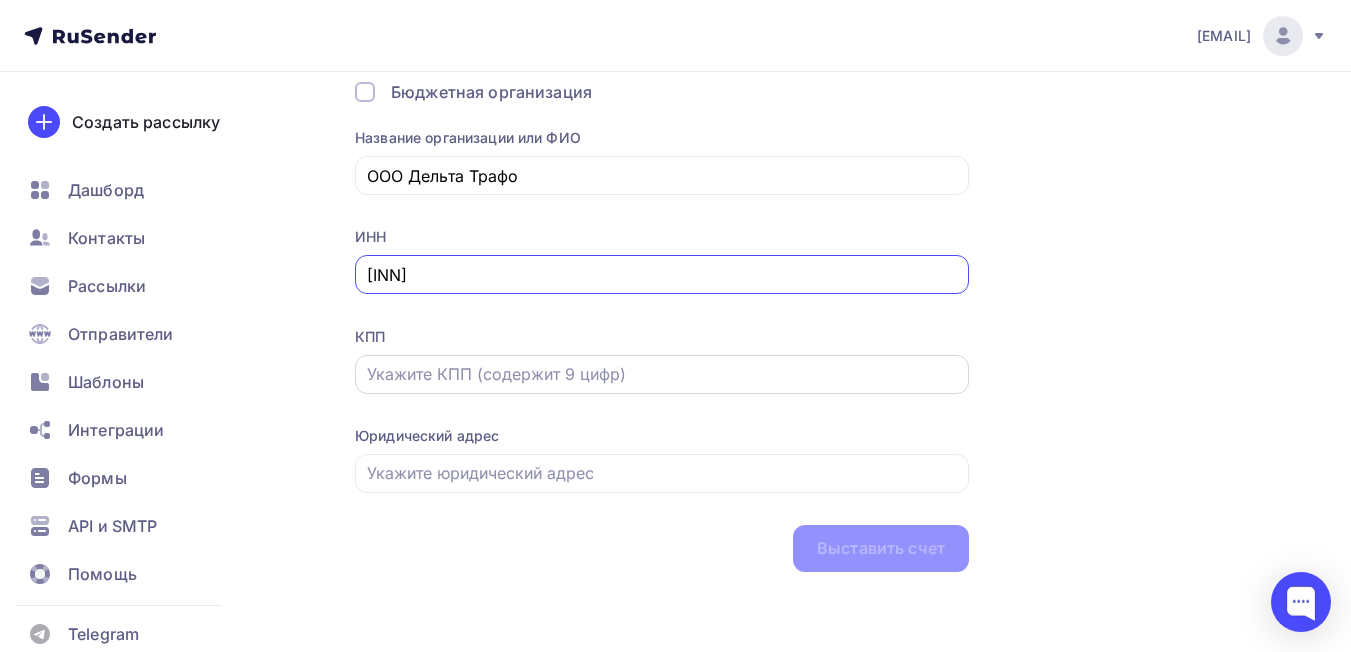 click at bounding box center (662, 374) 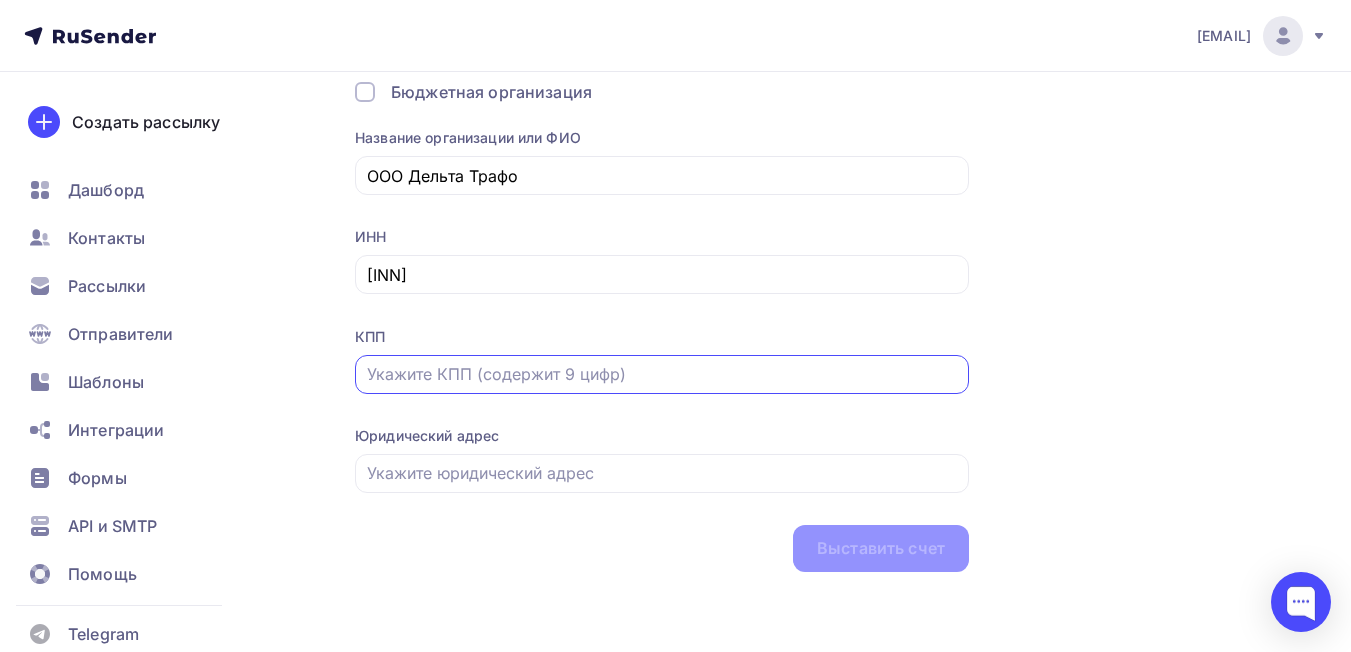 paste on "524301001" 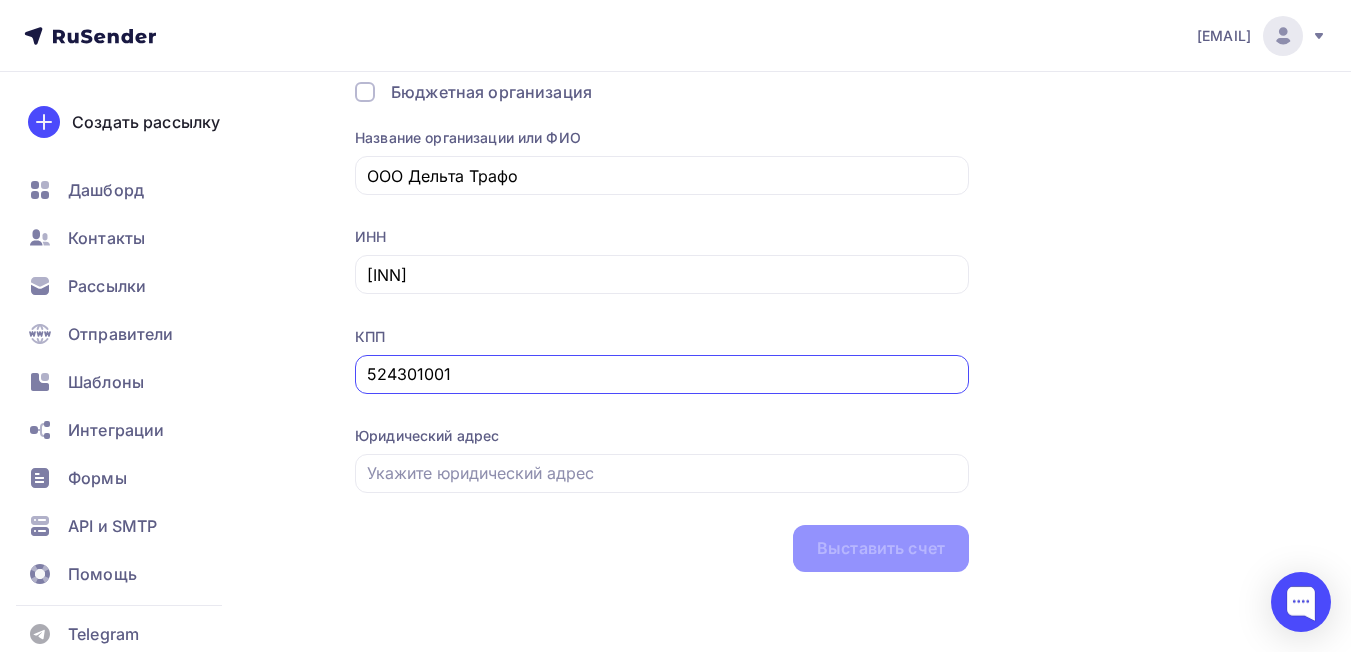type on "524301001" 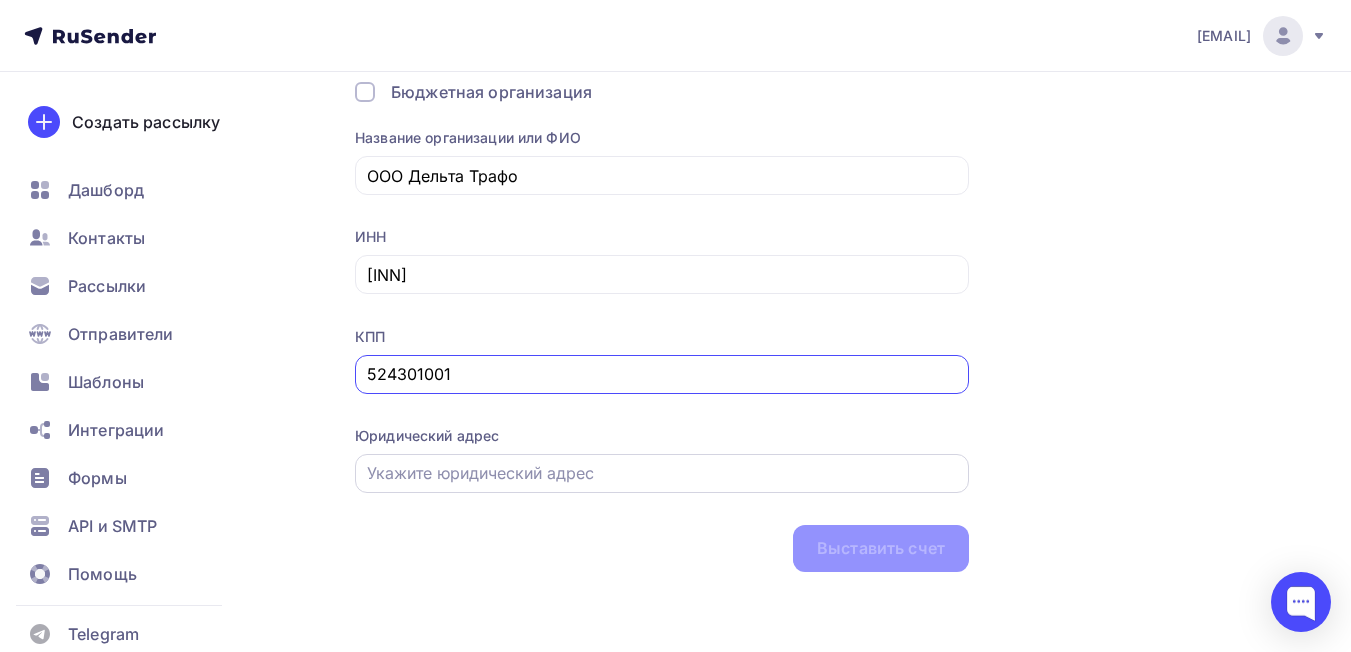click at bounding box center (662, 473) 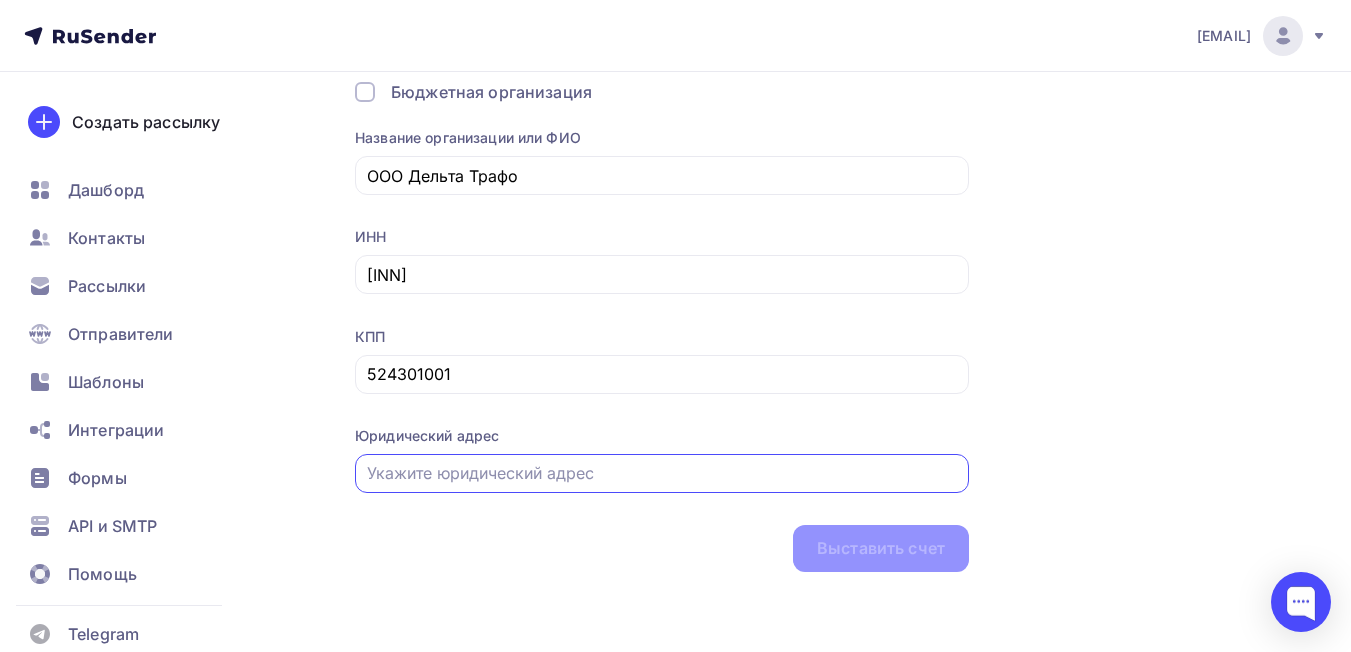 paste on "обл. [REGION], м.о. [DISTRICT], рп. [CITY], ул. Электриков, д. 9, к. 1" 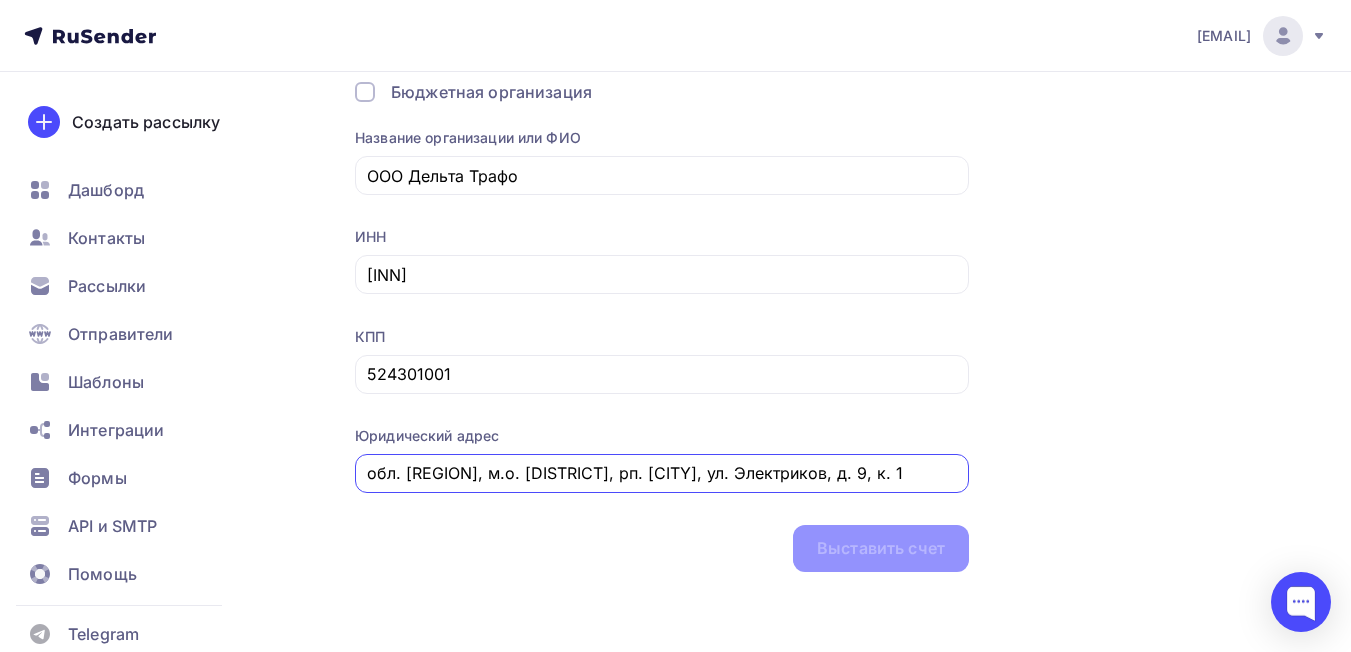 scroll, scrollTop: 0, scrollLeft: 32, axis: horizontal 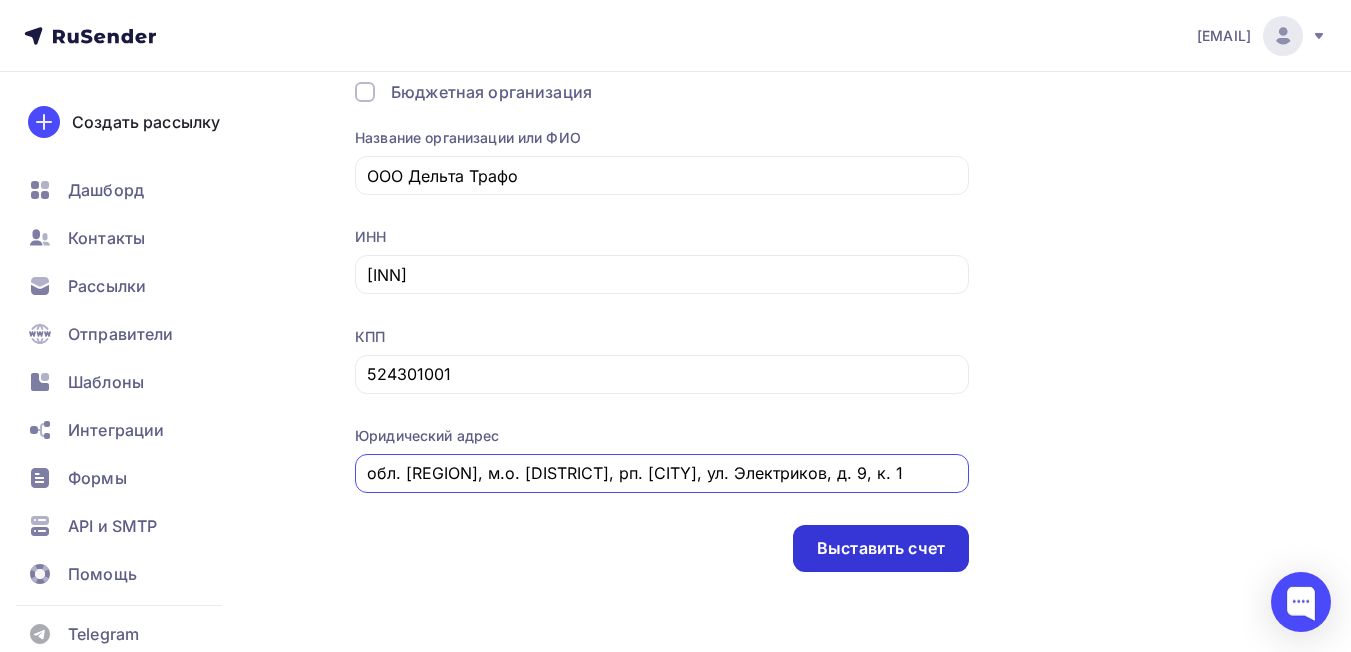 type on "обл. [REGION], м.о. [DISTRICT], рп. [CITY], ул. Электриков, д. 9, к. 1" 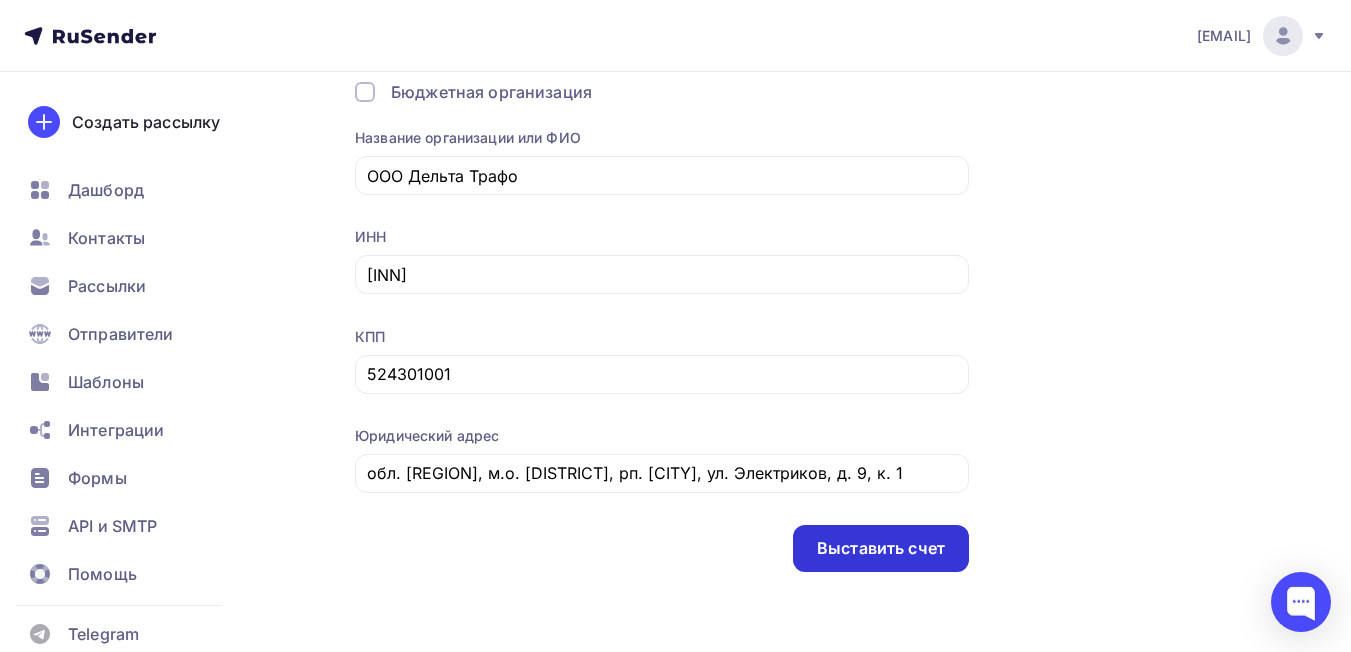 click on "Выставить счет" at bounding box center [881, 548] 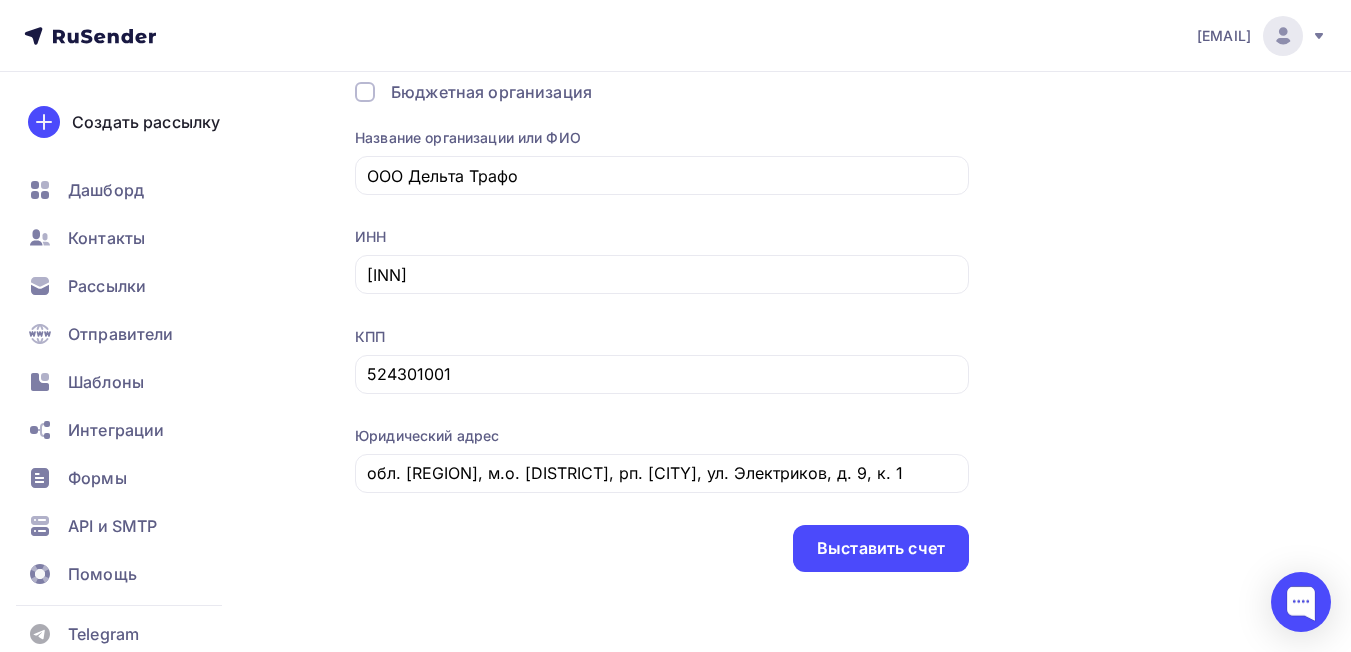scroll, scrollTop: 0, scrollLeft: 0, axis: both 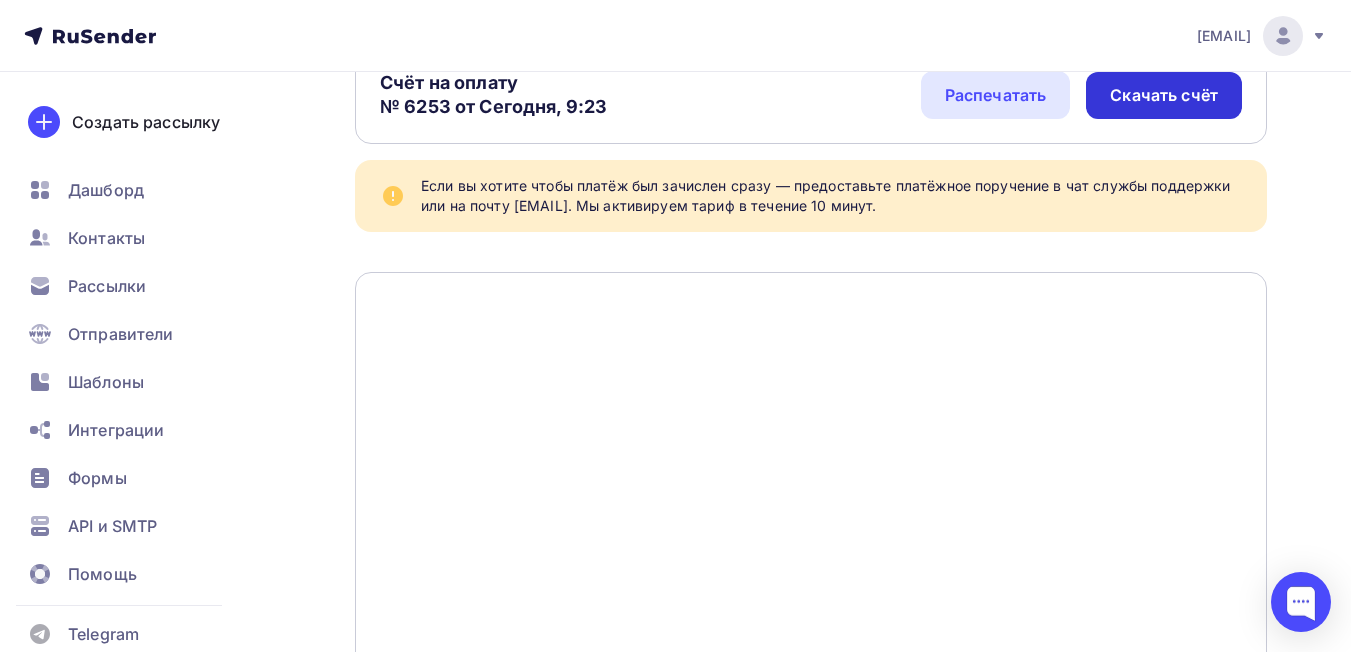 click on "Скачать счёт" at bounding box center [1164, 95] 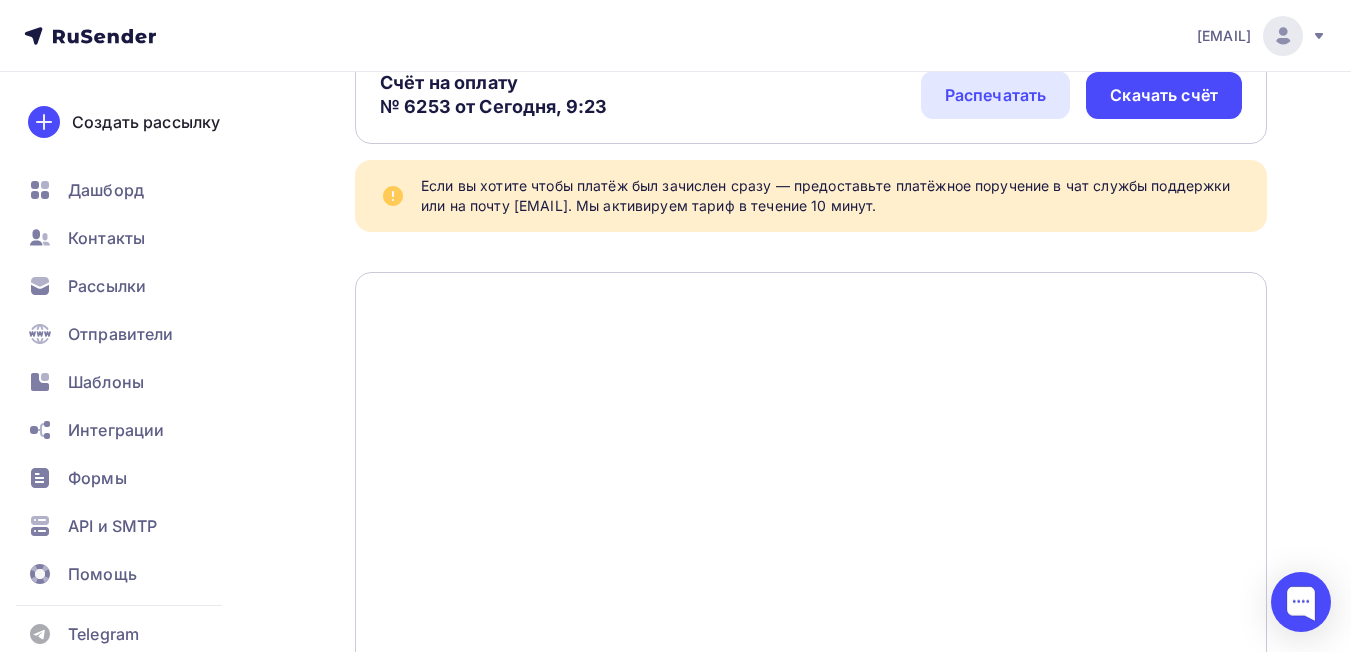 drag, startPoint x: 173, startPoint y: 40, endPoint x: 73, endPoint y: 48, distance: 100.31949 